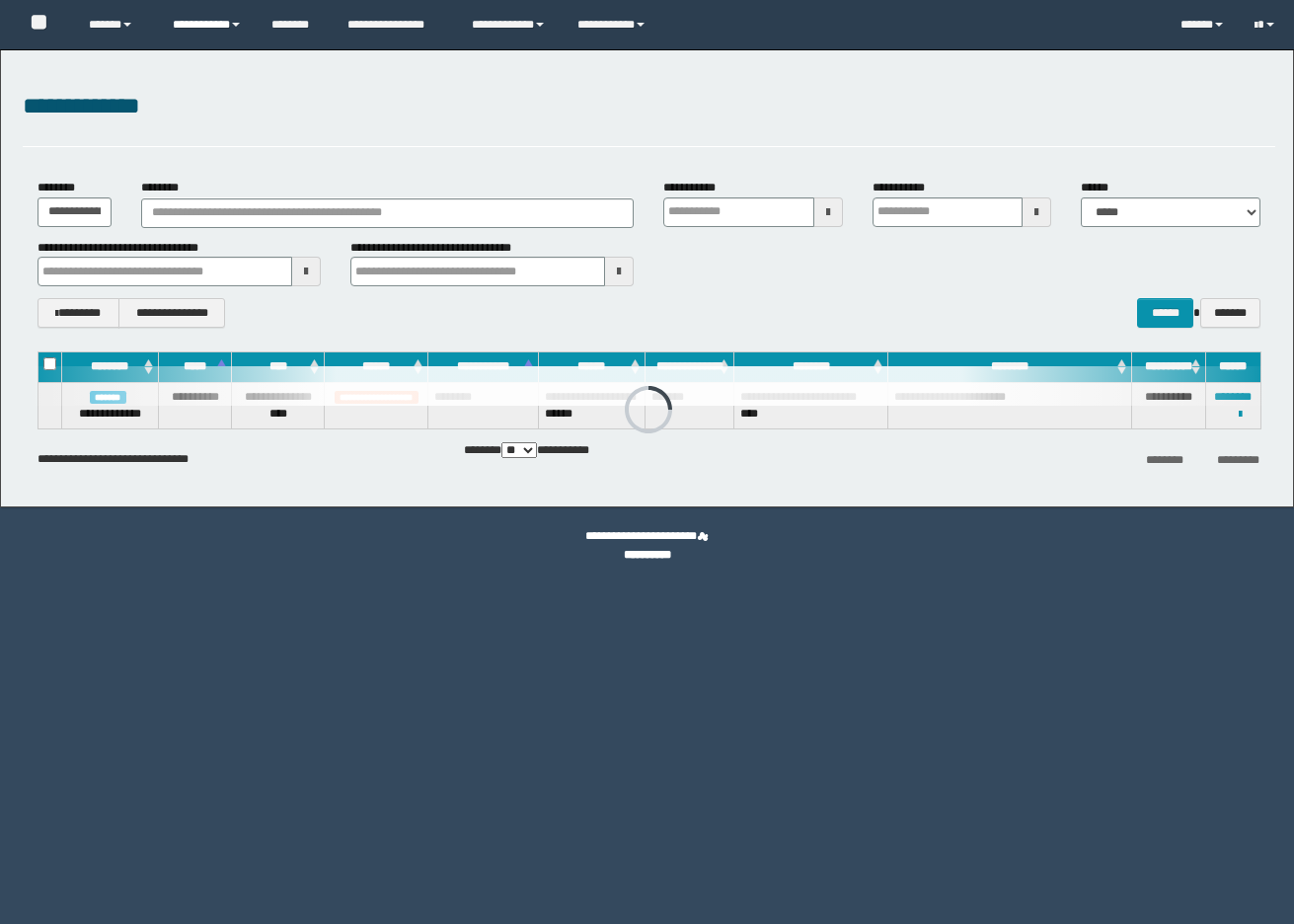 scroll, scrollTop: 0, scrollLeft: 0, axis: both 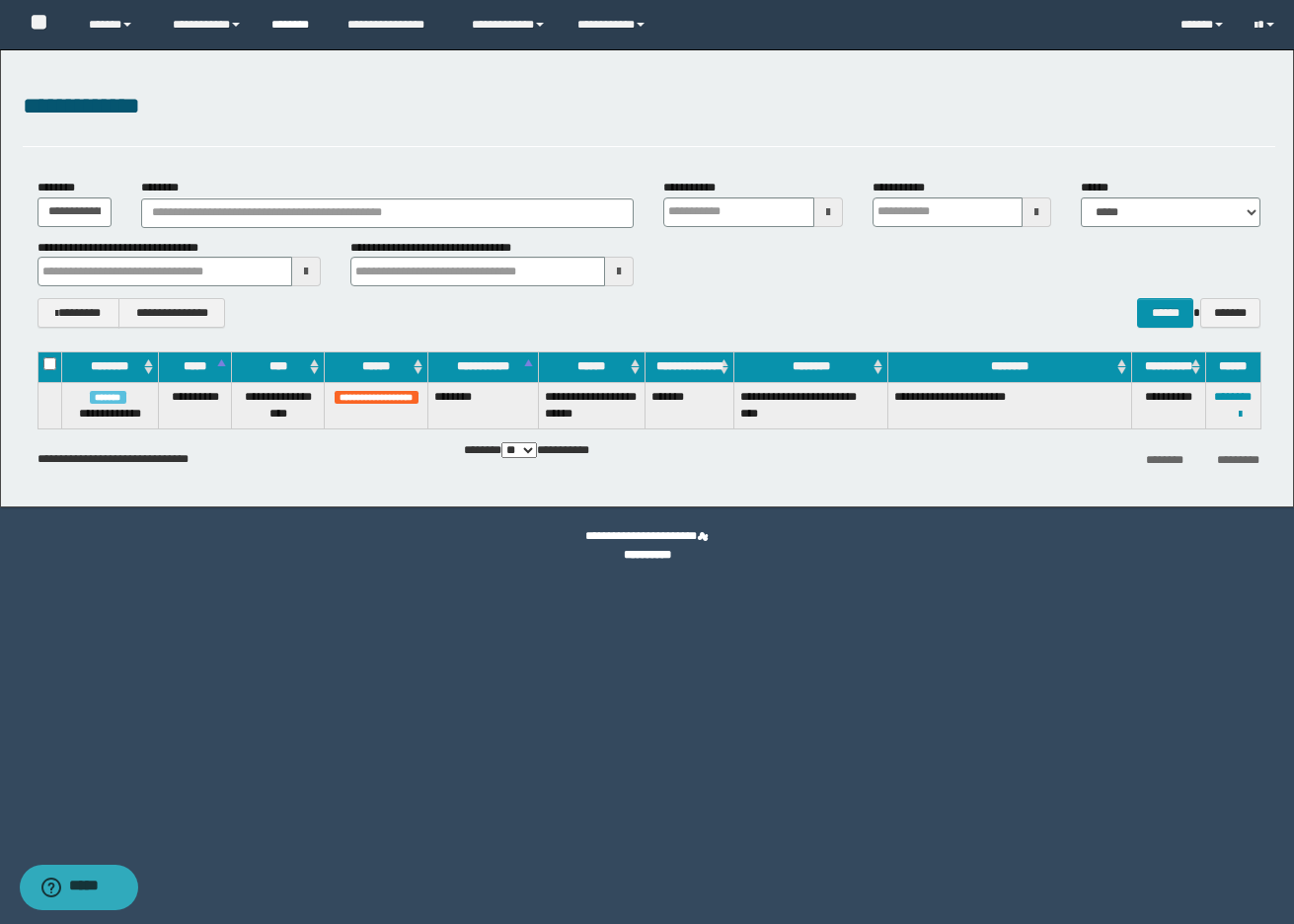 click on "********" at bounding box center (294, 25) 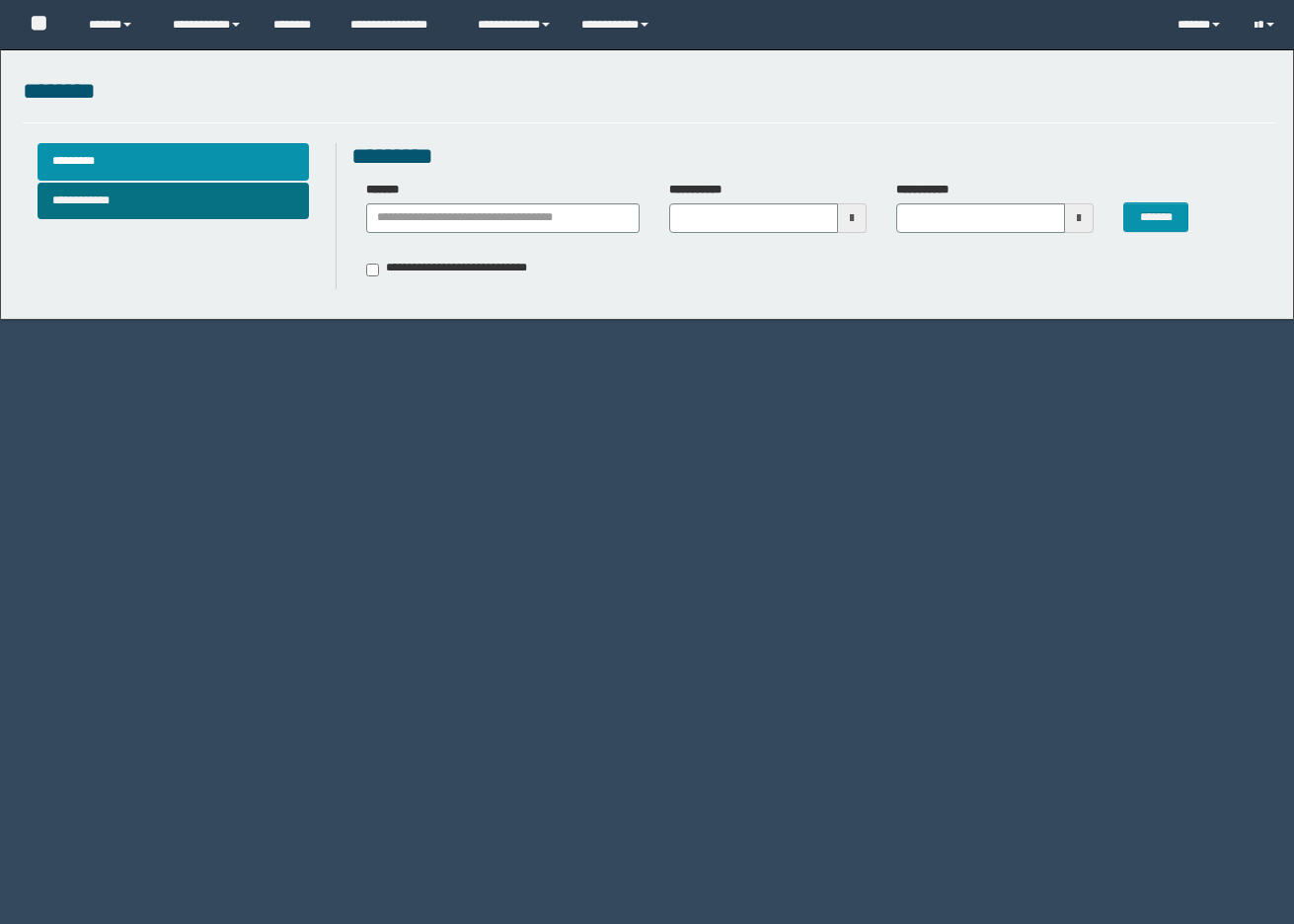 scroll, scrollTop: 0, scrollLeft: 0, axis: both 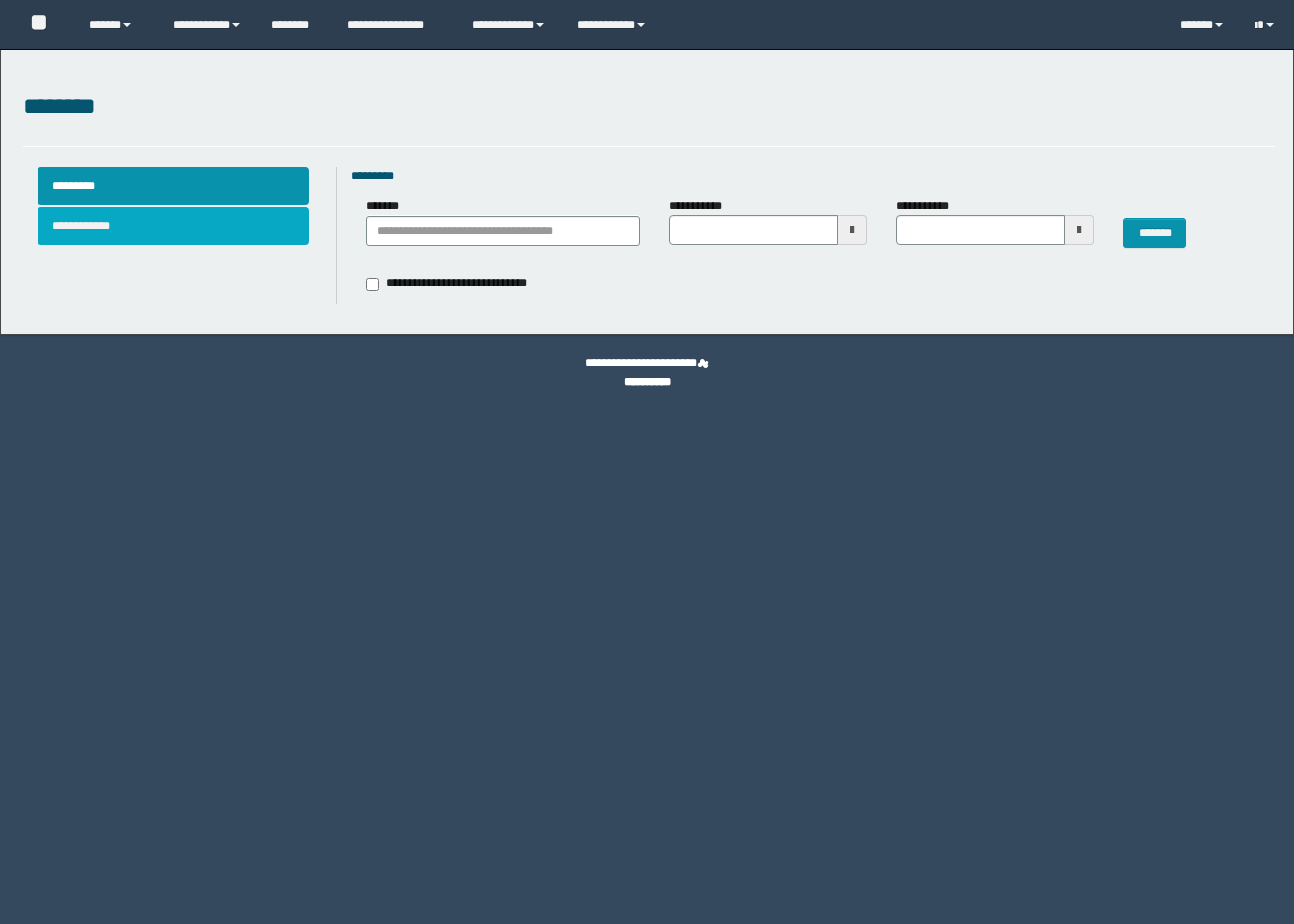 click on "**********" at bounding box center (173, 226) 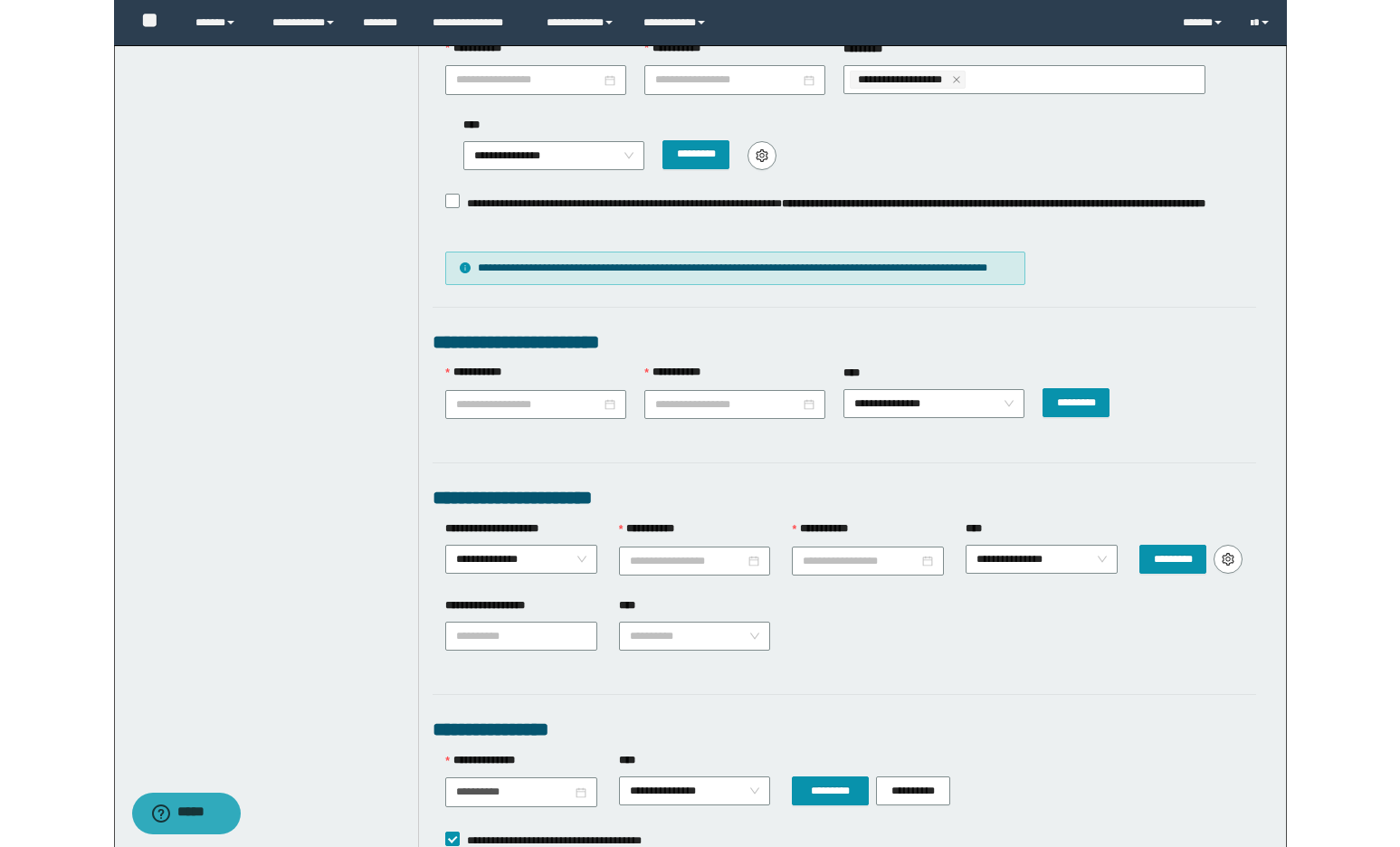 scroll, scrollTop: 271, scrollLeft: 0, axis: vertical 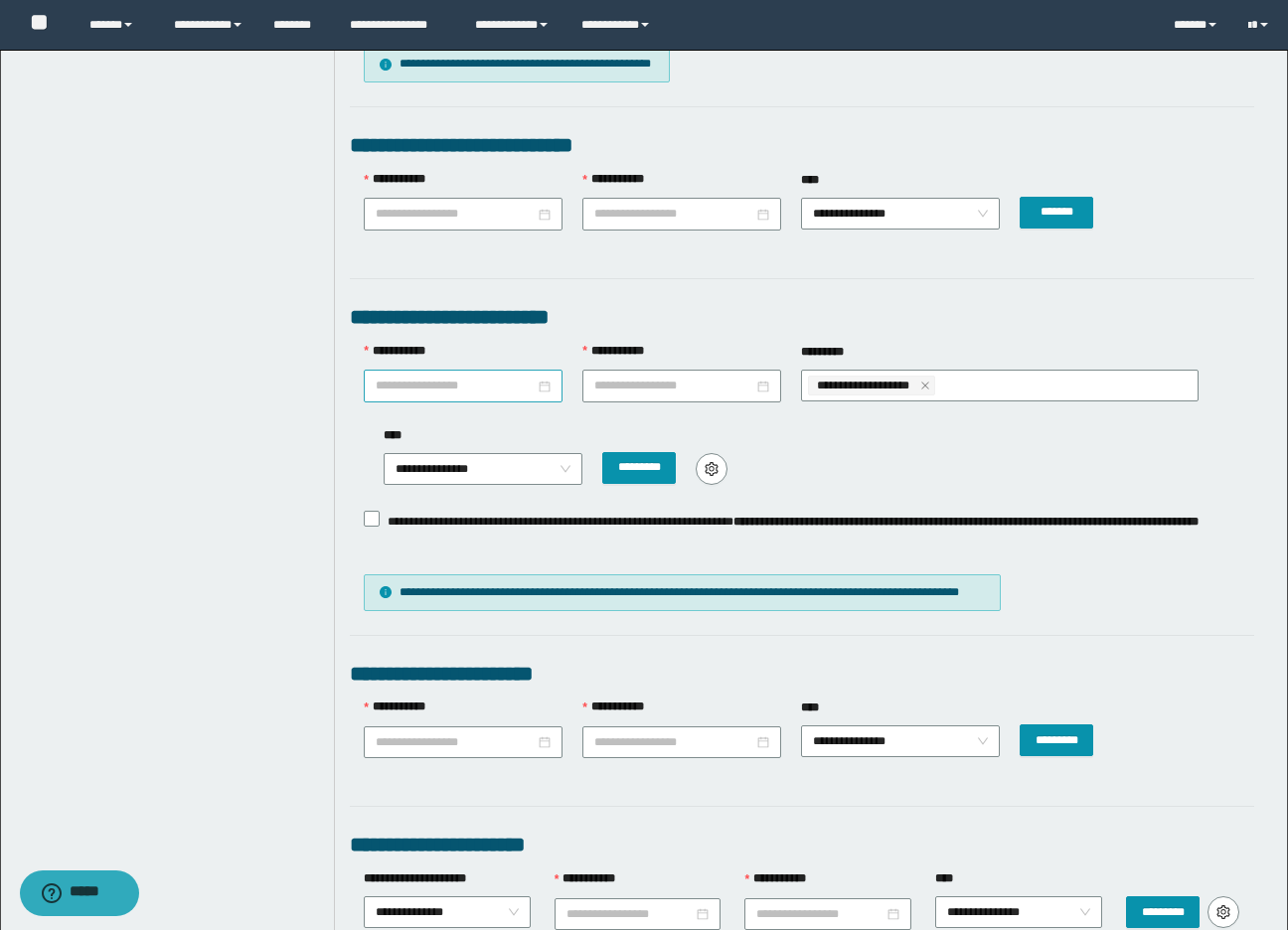 click at bounding box center [463, 386] 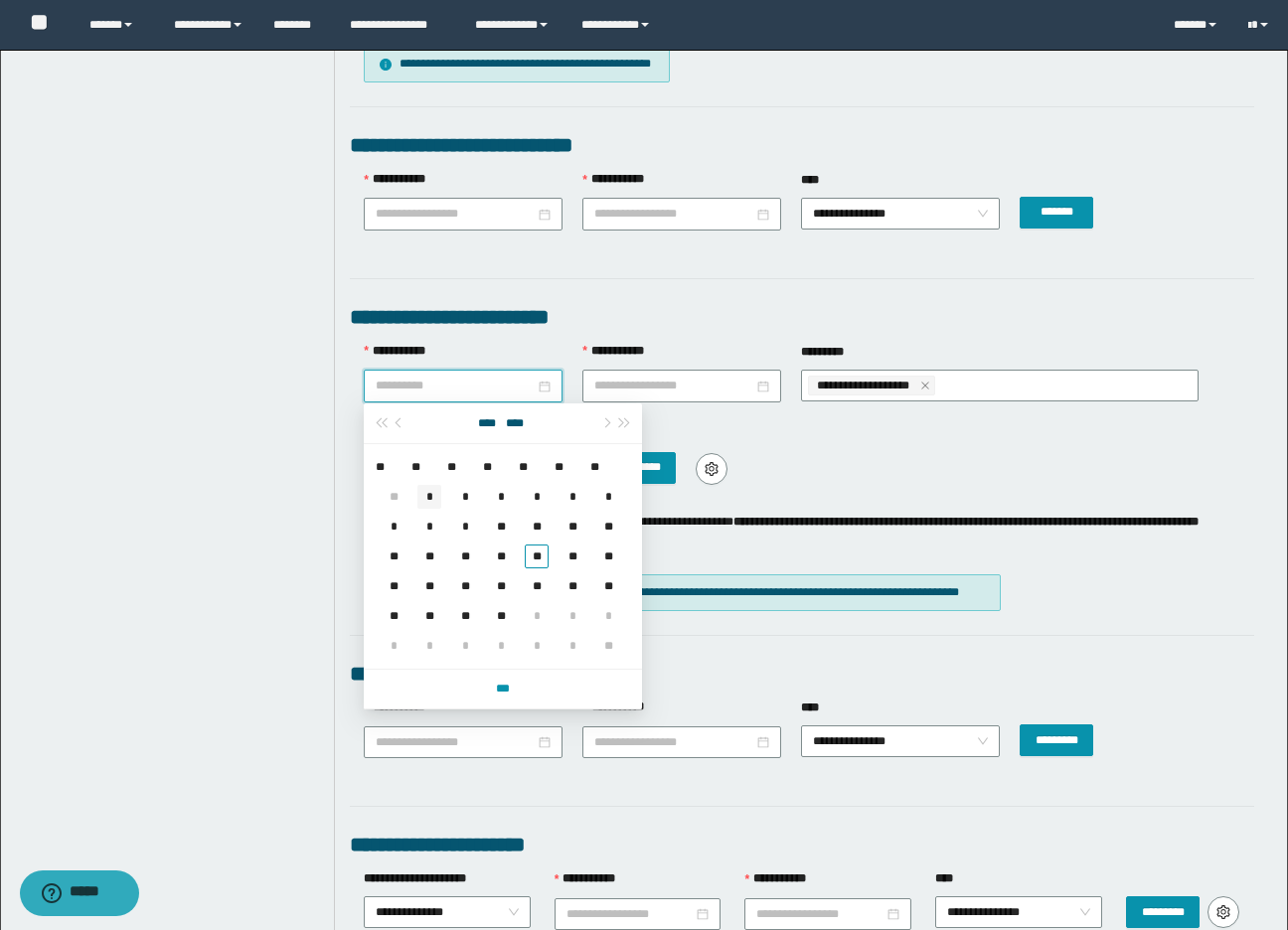 type on "**********" 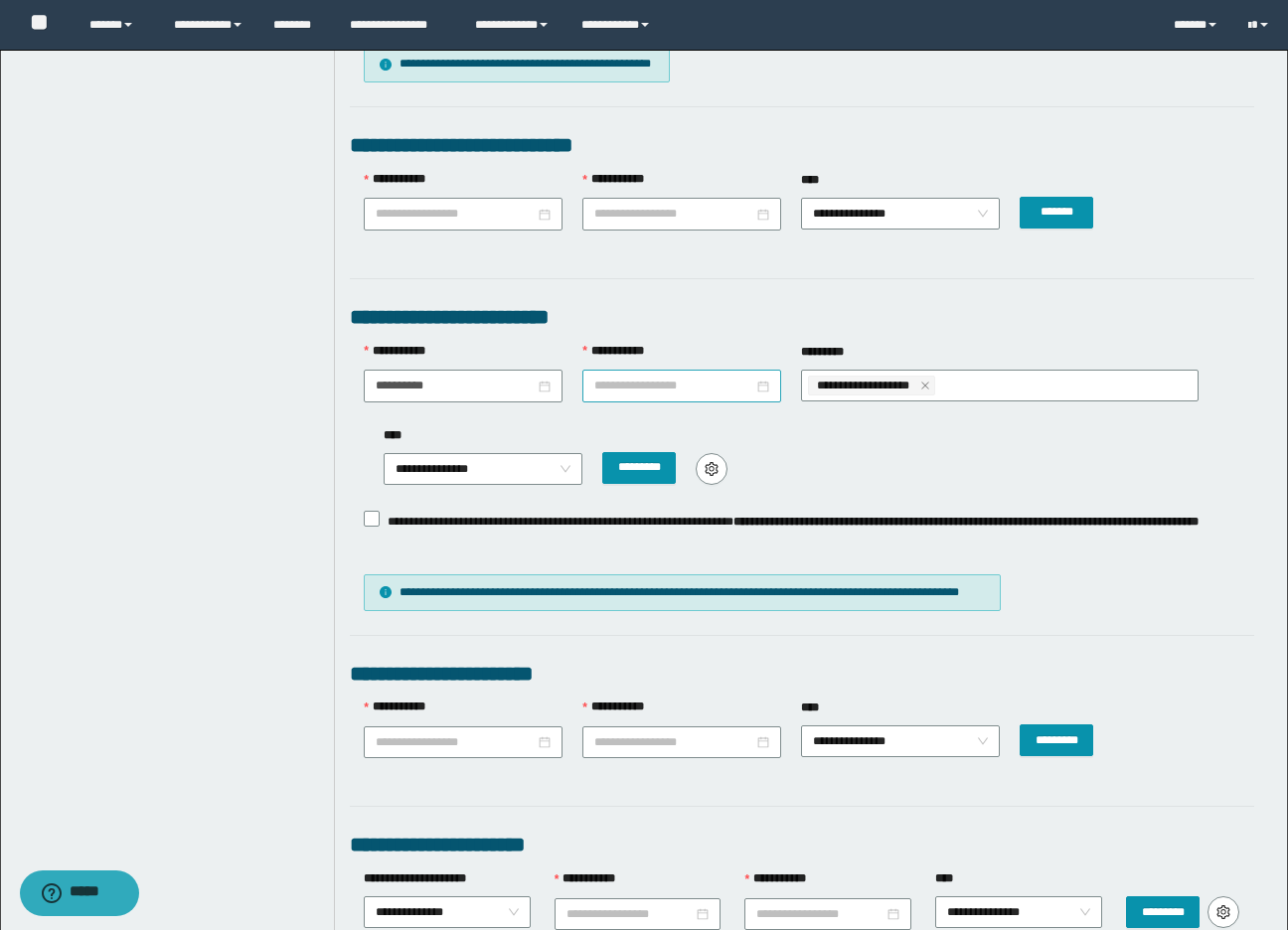 click at bounding box center (682, 386) 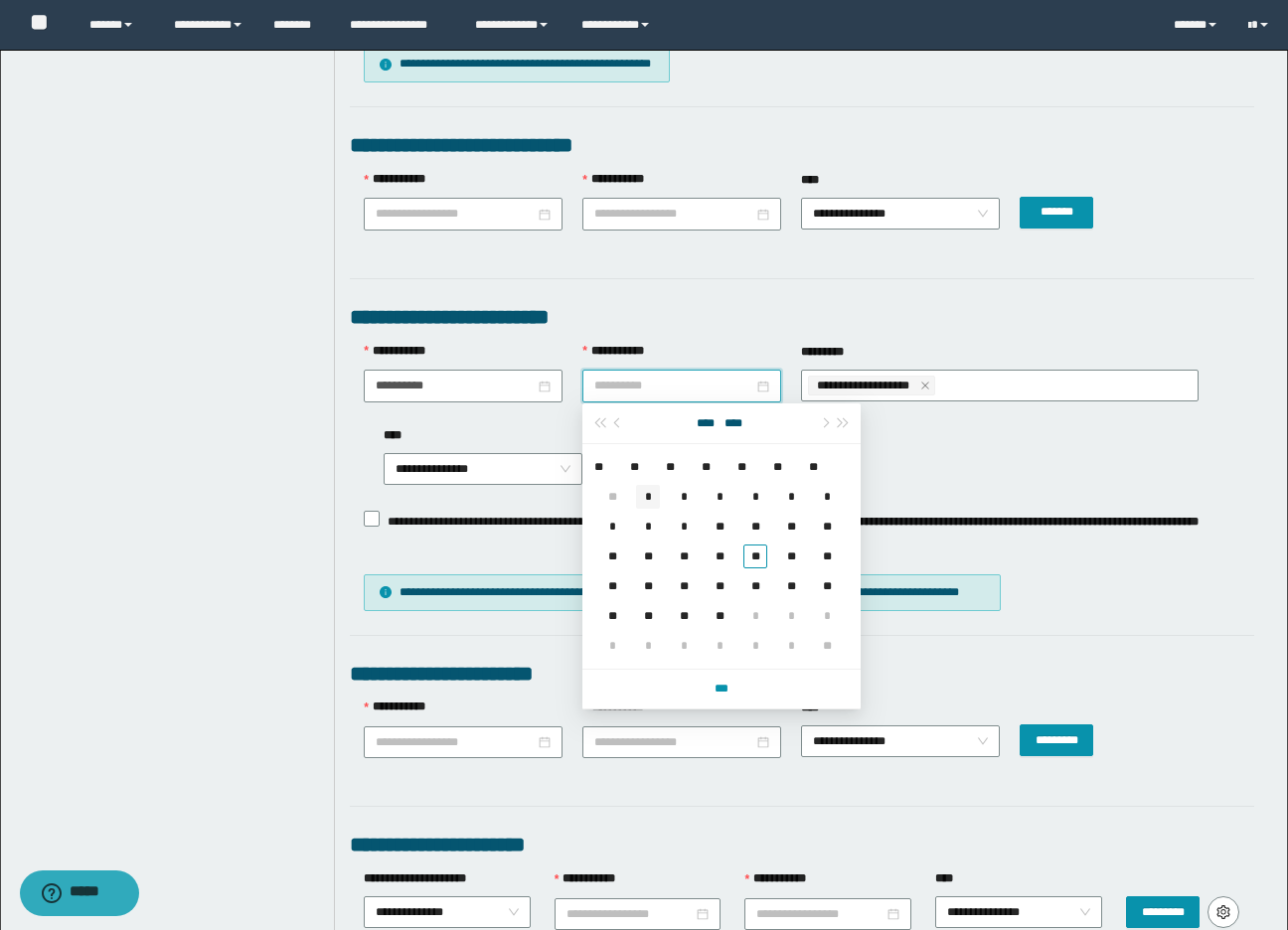 type on "**********" 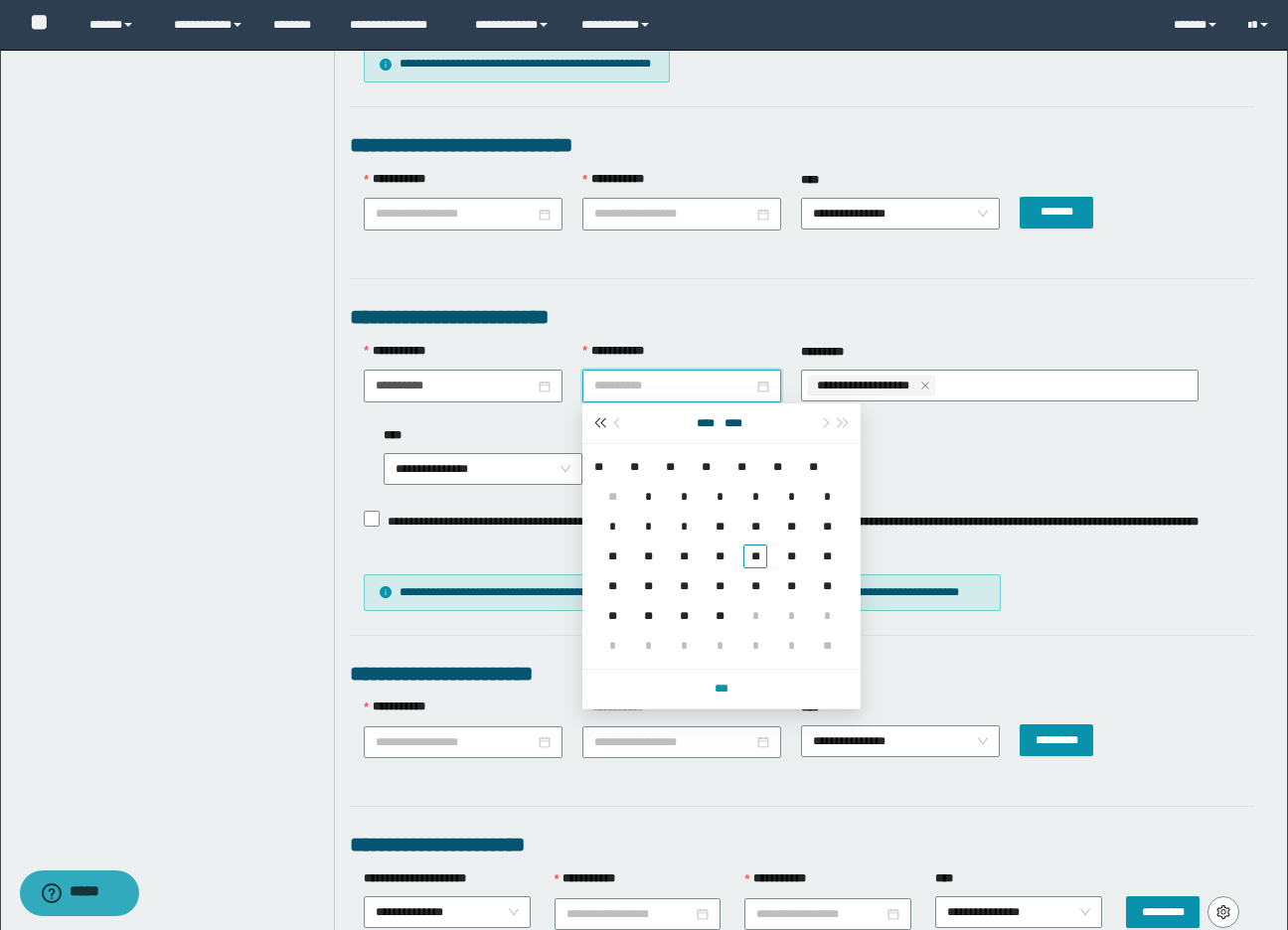 type 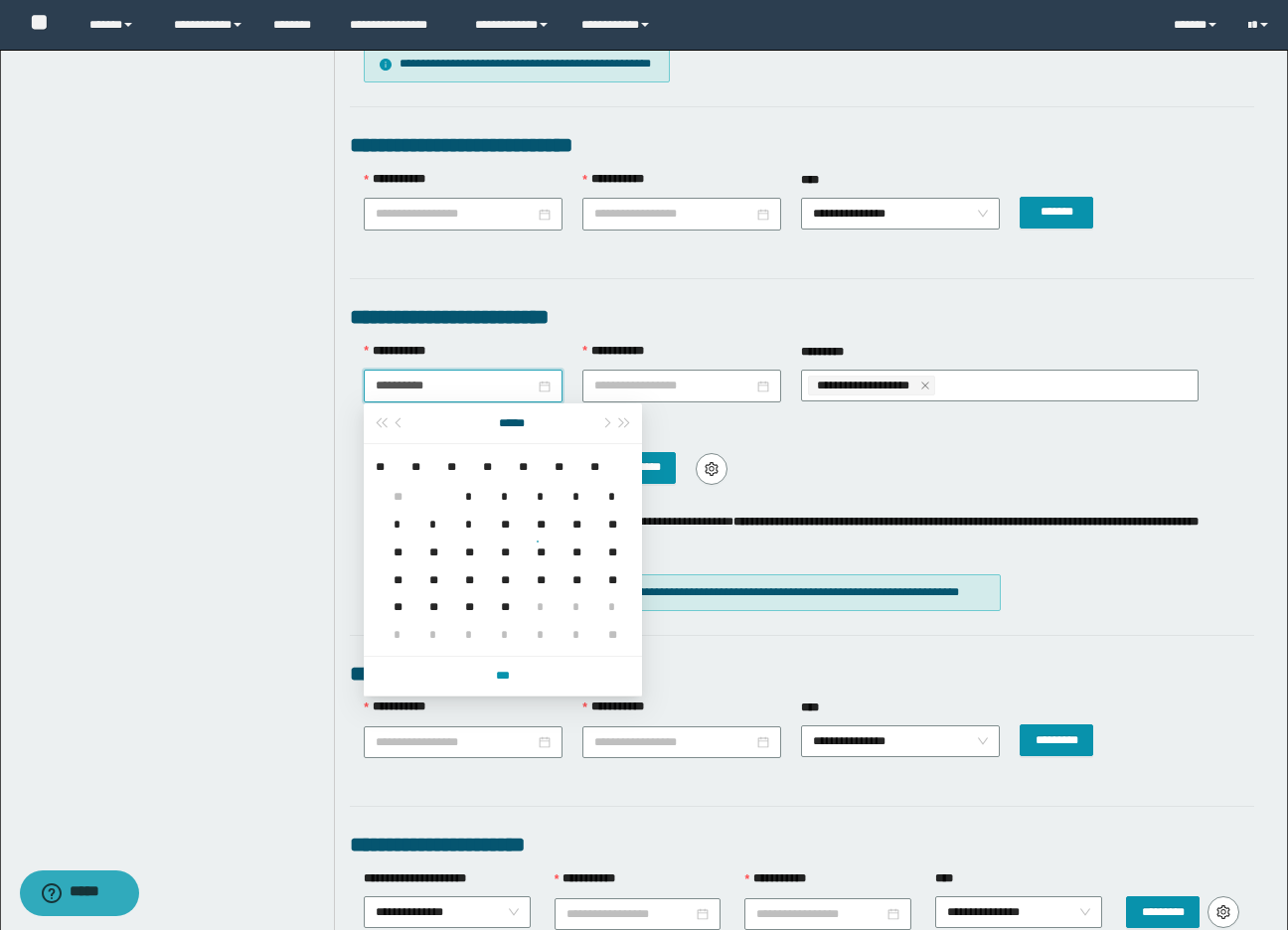 drag, startPoint x: 462, startPoint y: 386, endPoint x: 276, endPoint y: 370, distance: 186.6869 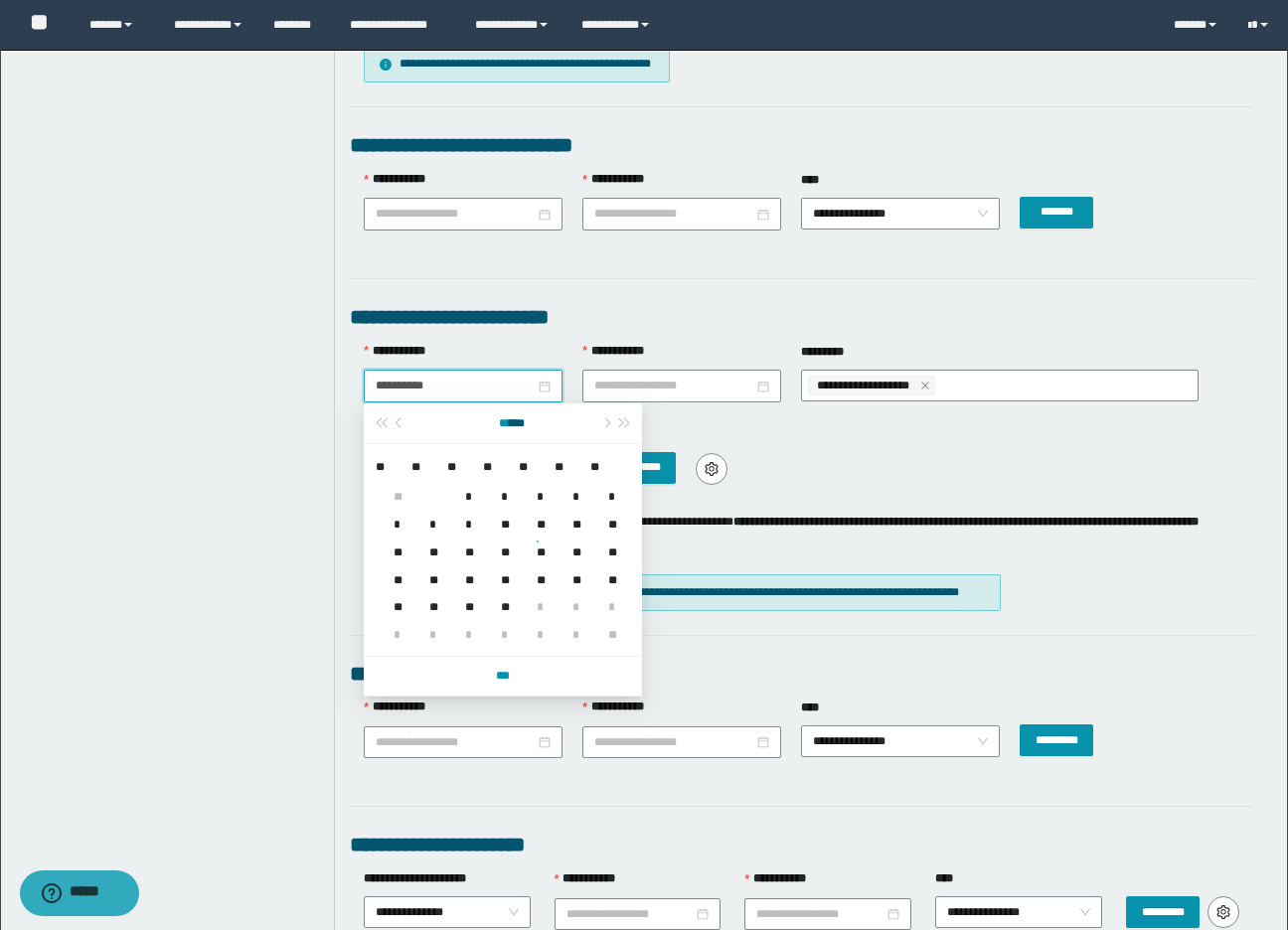 click on "****" at bounding box center [499, 403] 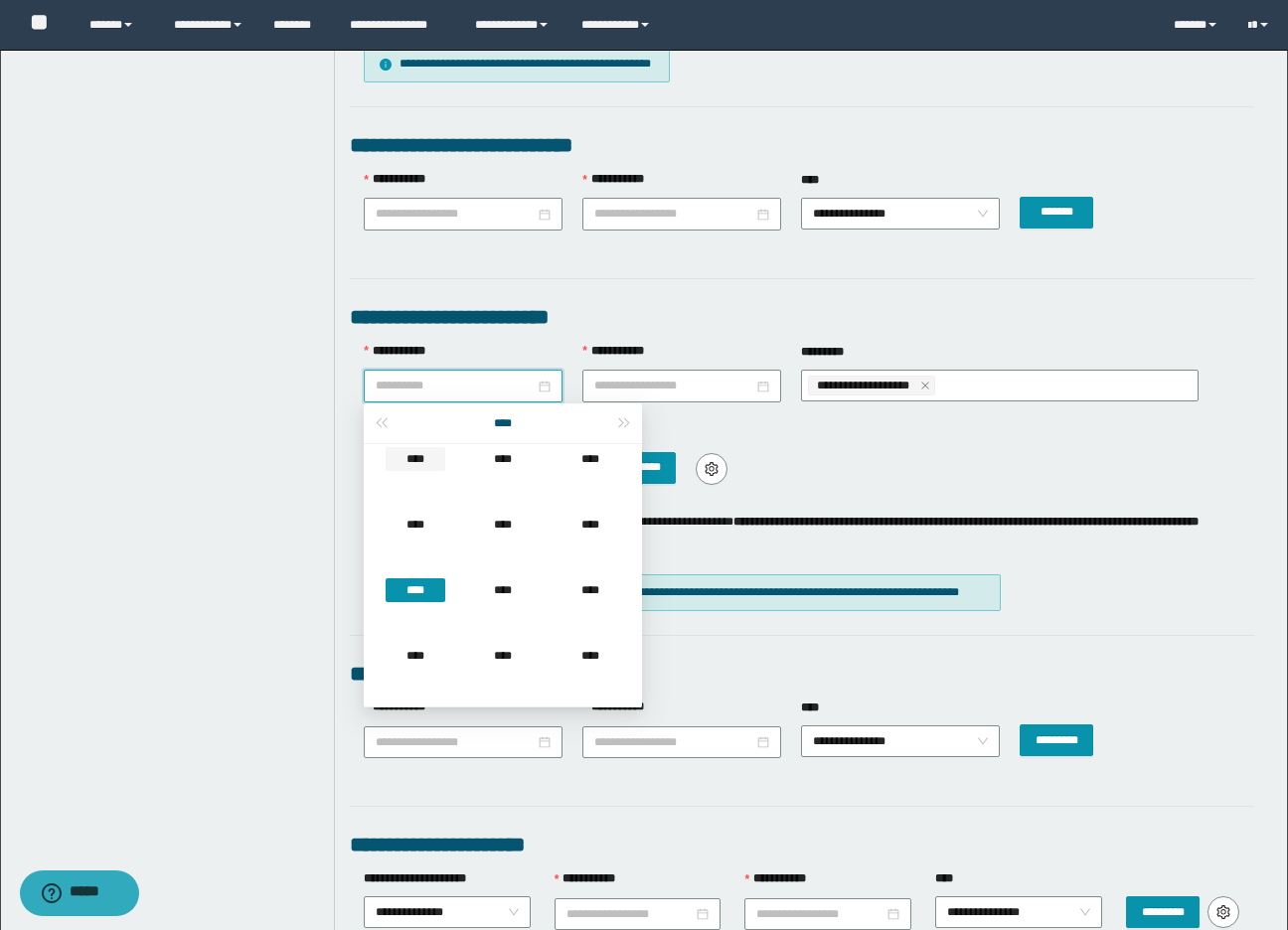 click on "****" at bounding box center (415, 459) 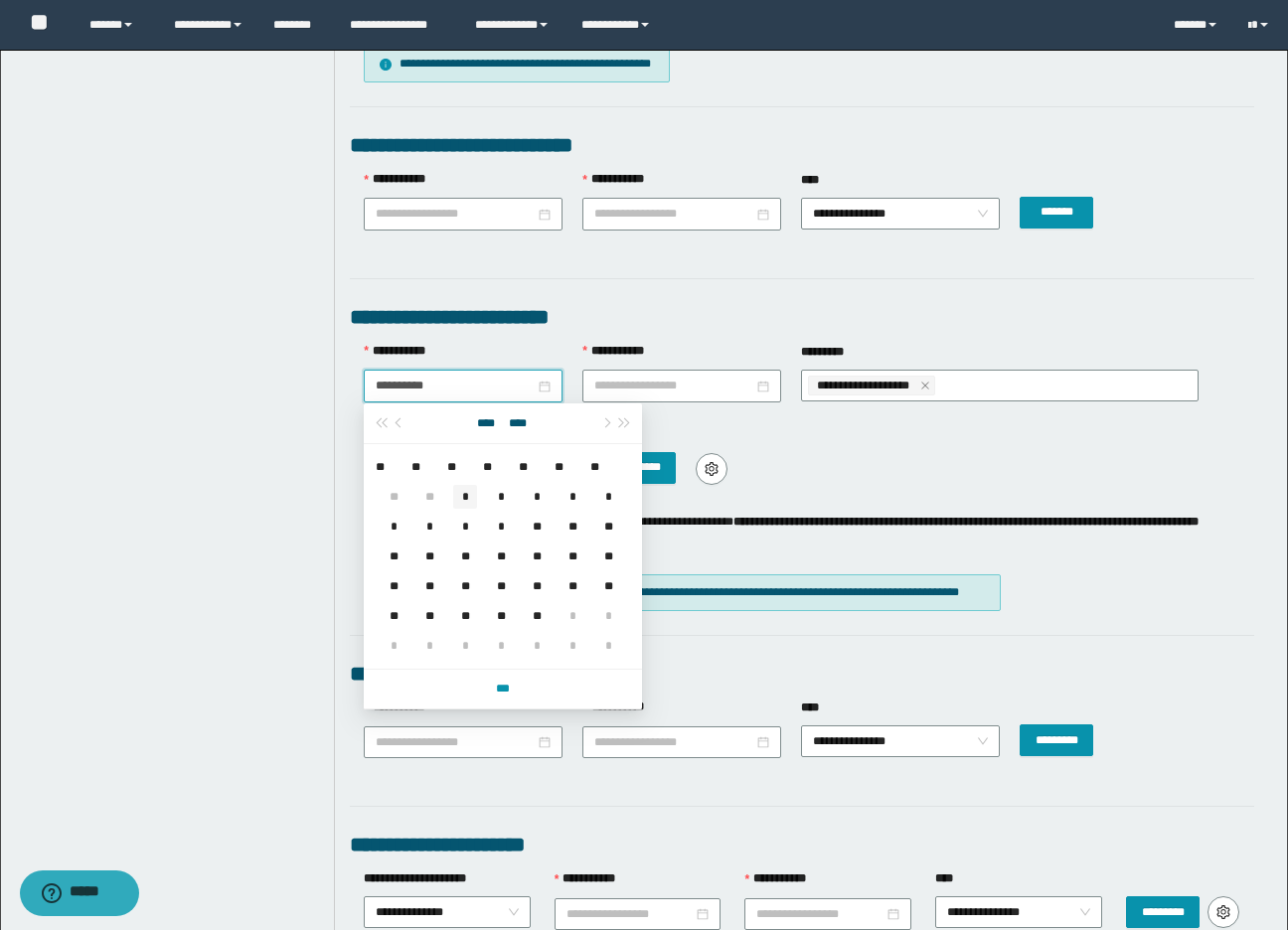 type on "**********" 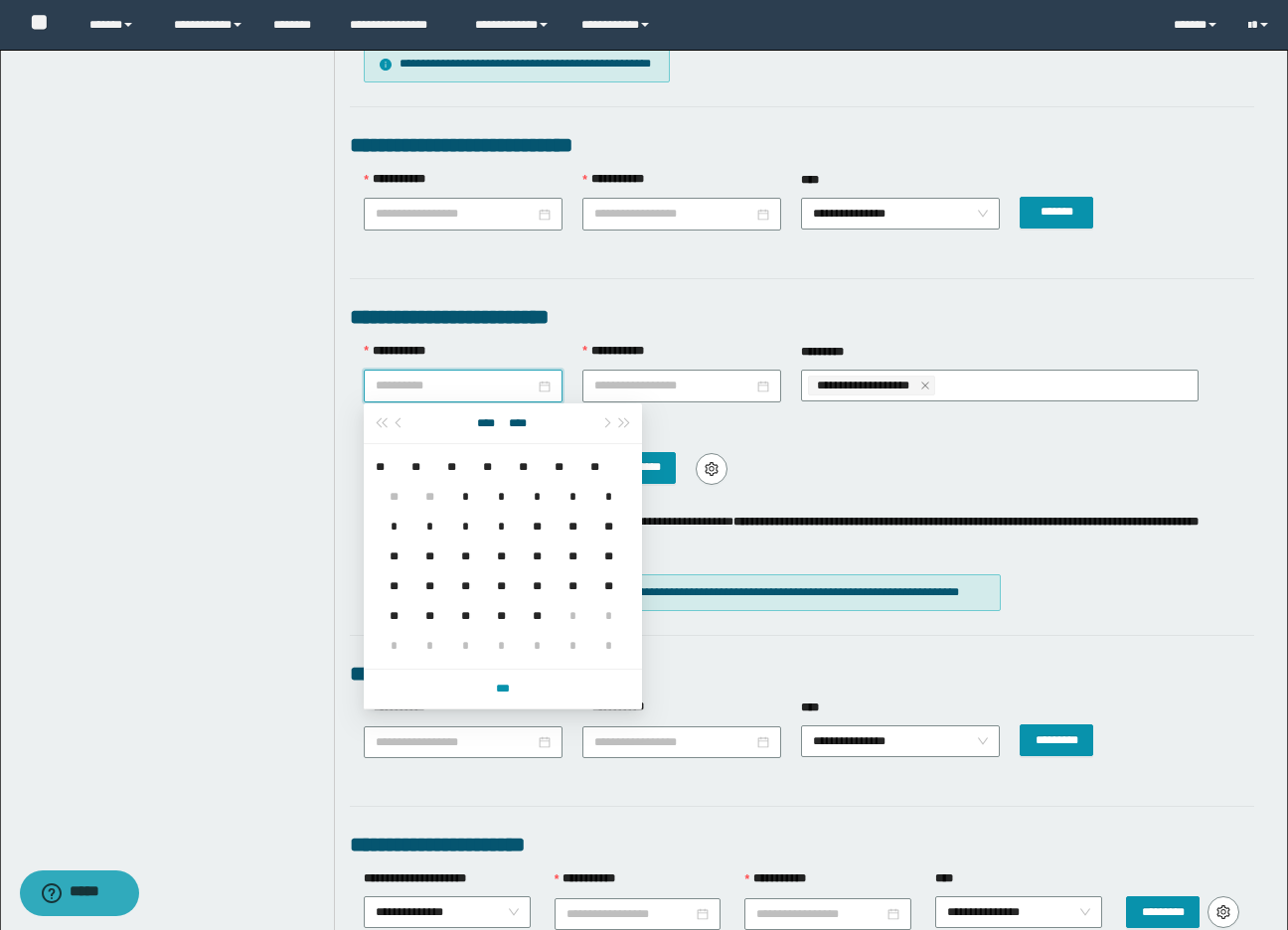 drag, startPoint x: 464, startPoint y: 488, endPoint x: 558, endPoint y: 468, distance: 96.10411 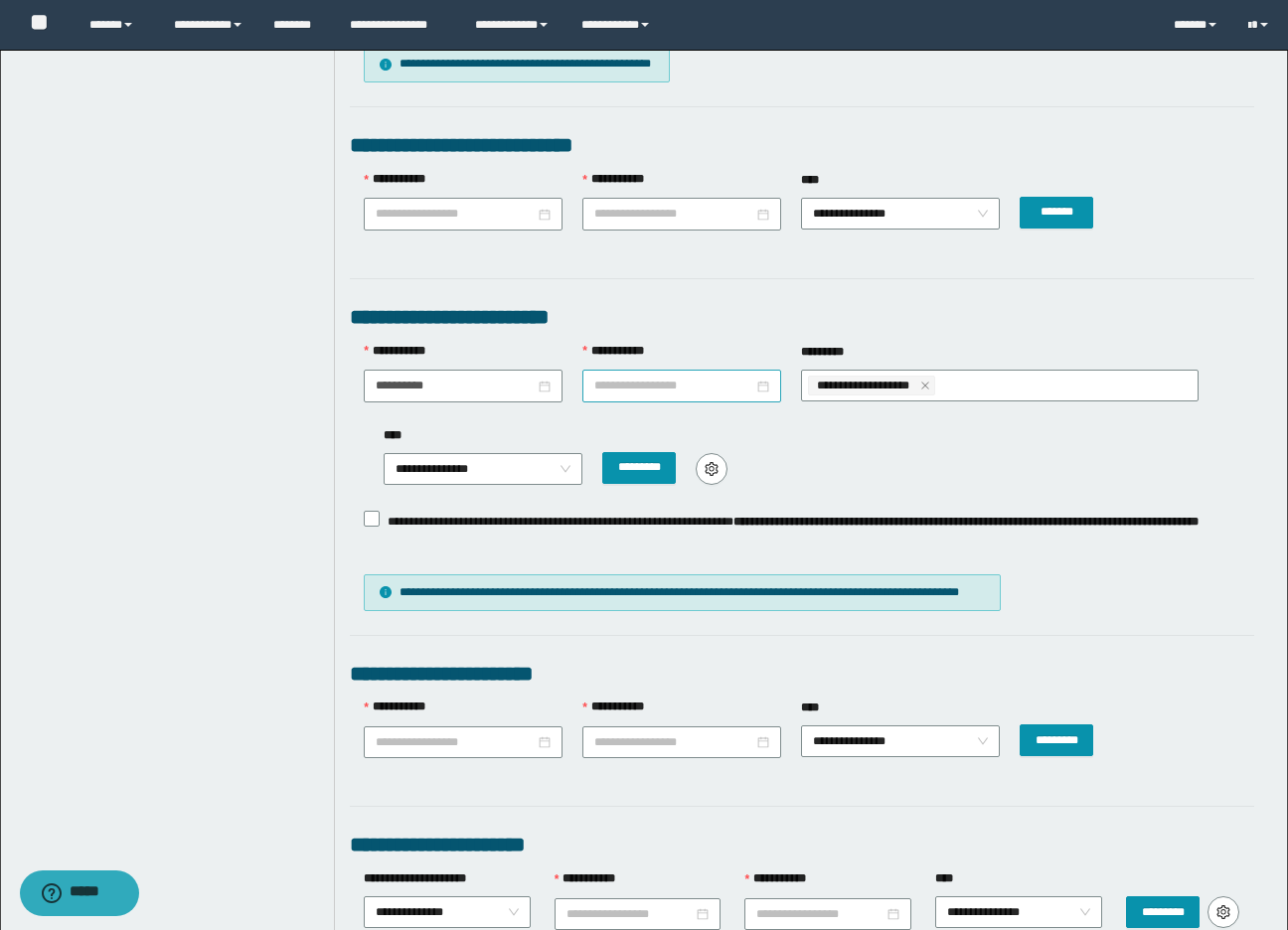 click at bounding box center [682, 386] 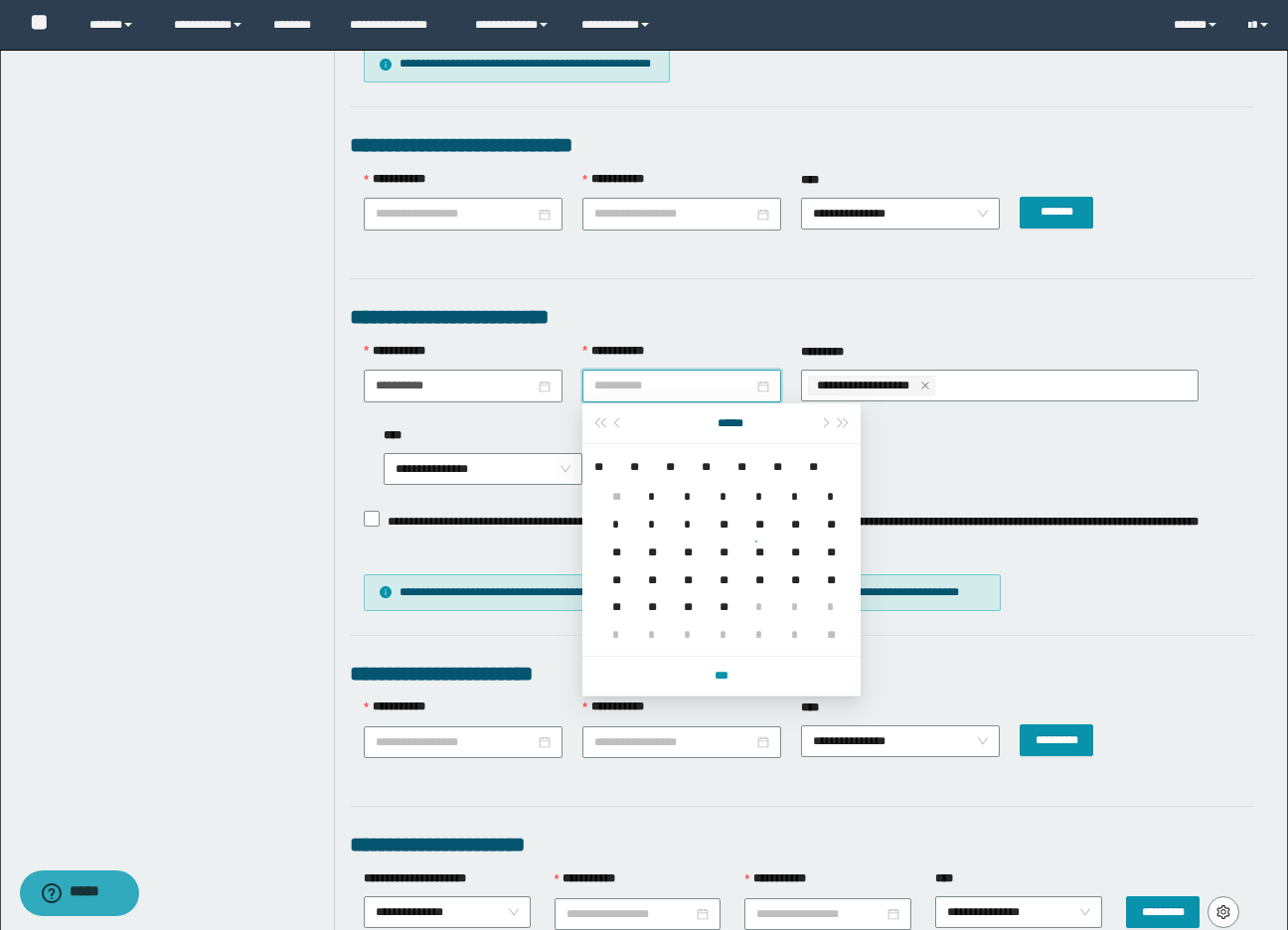 type on "**********" 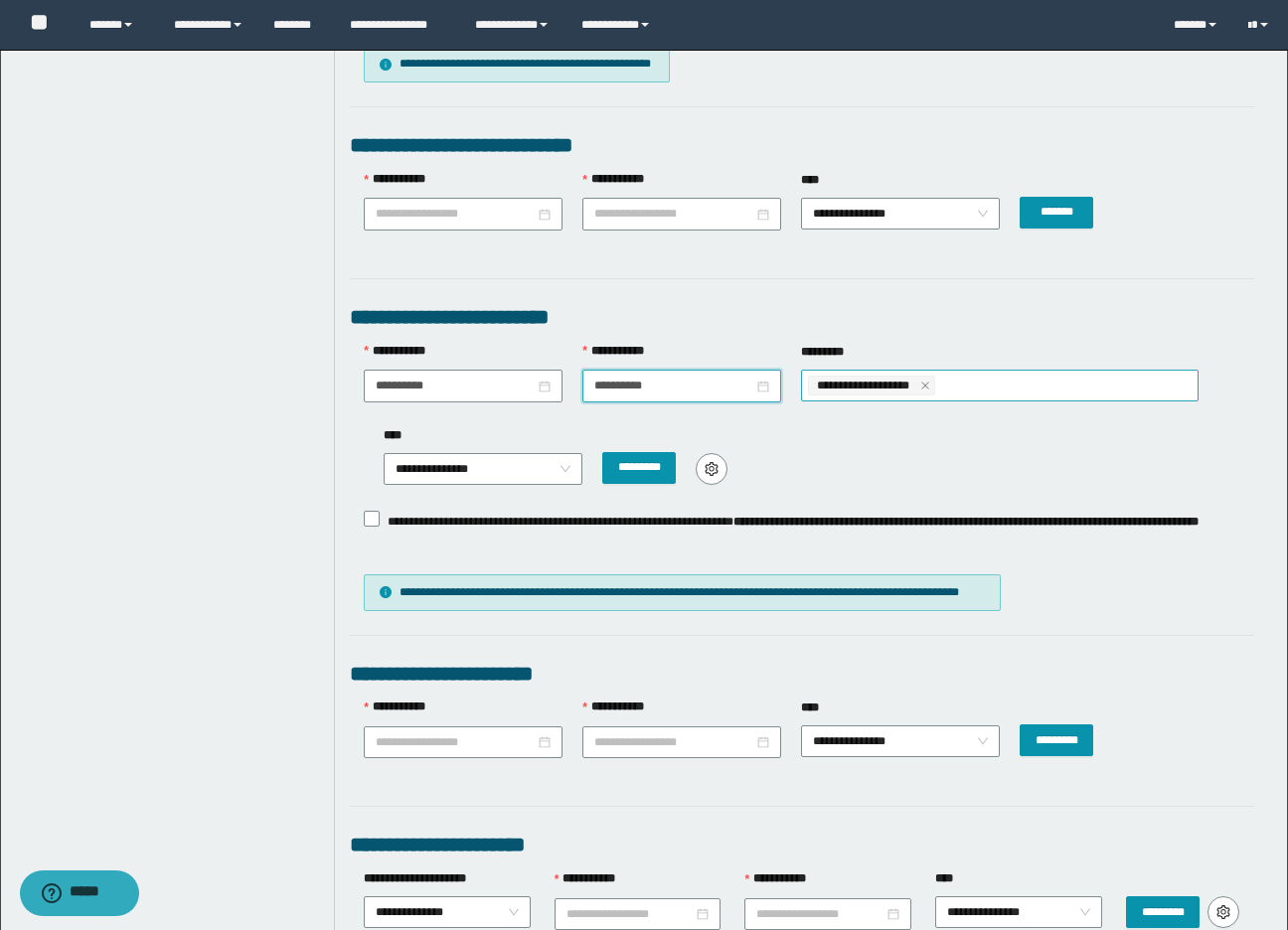 click on "**********" at bounding box center [867, 386] 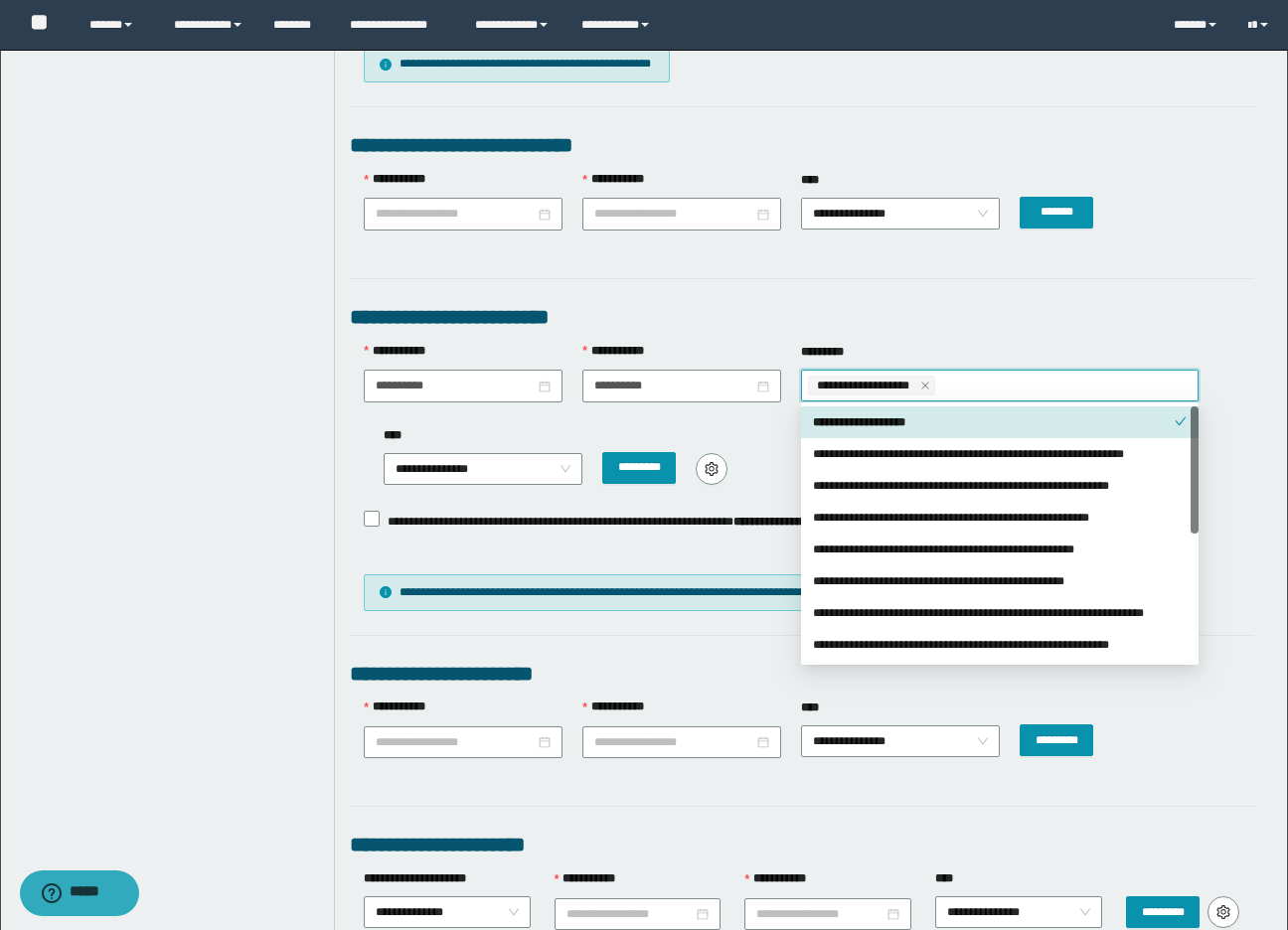click on "**********" at bounding box center (994, 422) 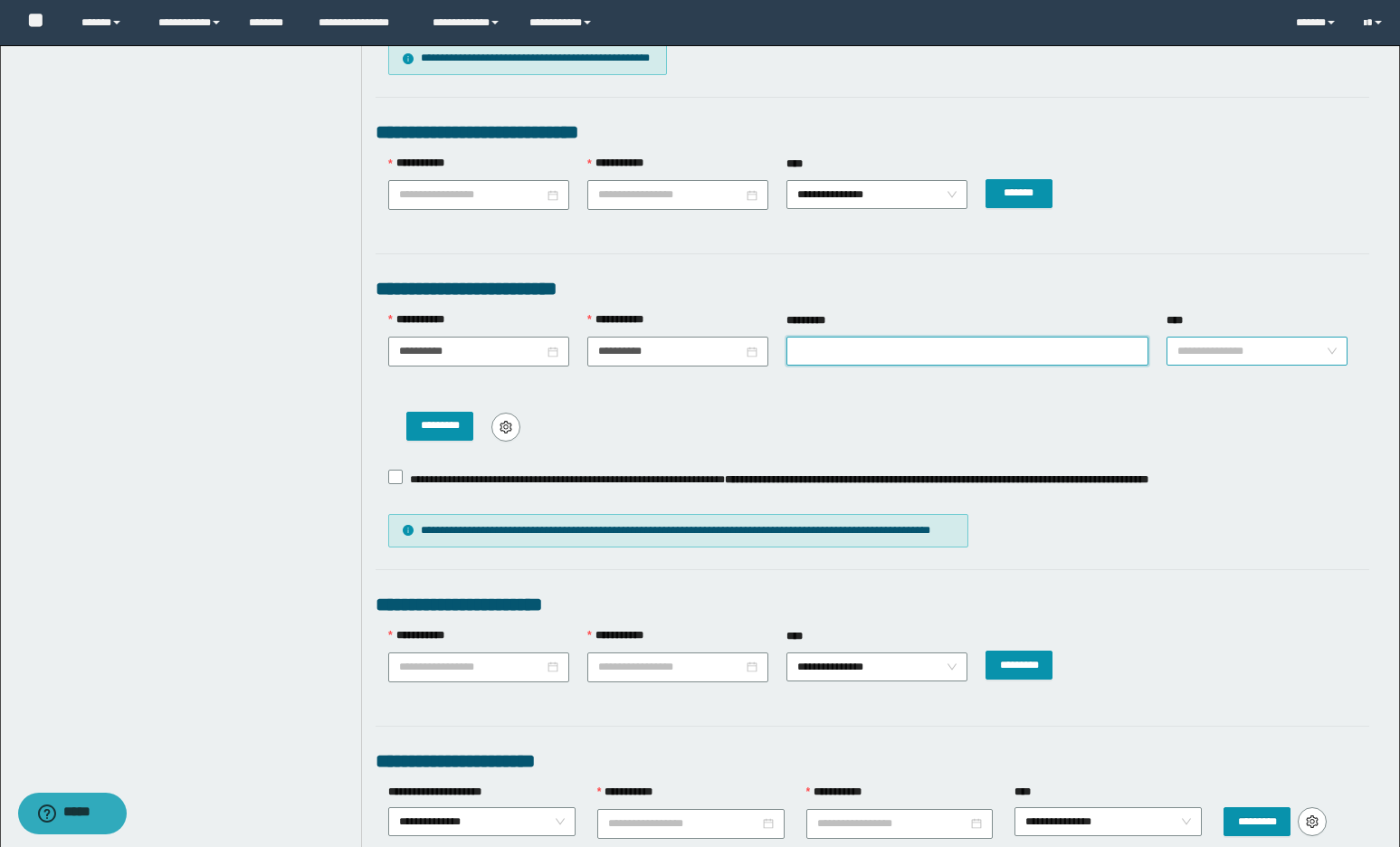 click on "**********" at bounding box center [1257, 351] 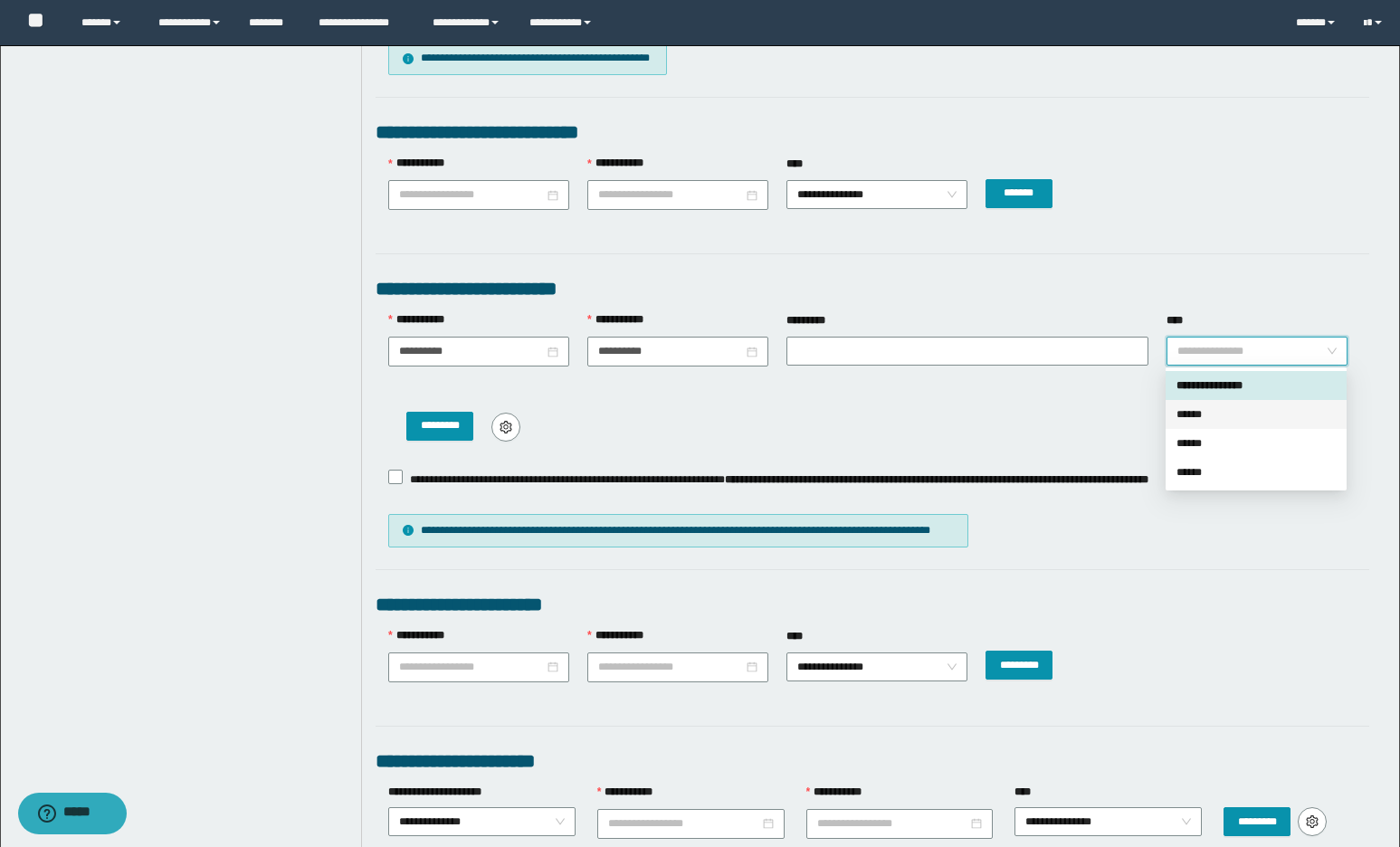 drag, startPoint x: 1206, startPoint y: 410, endPoint x: 1156, endPoint y: 408, distance: 50.04 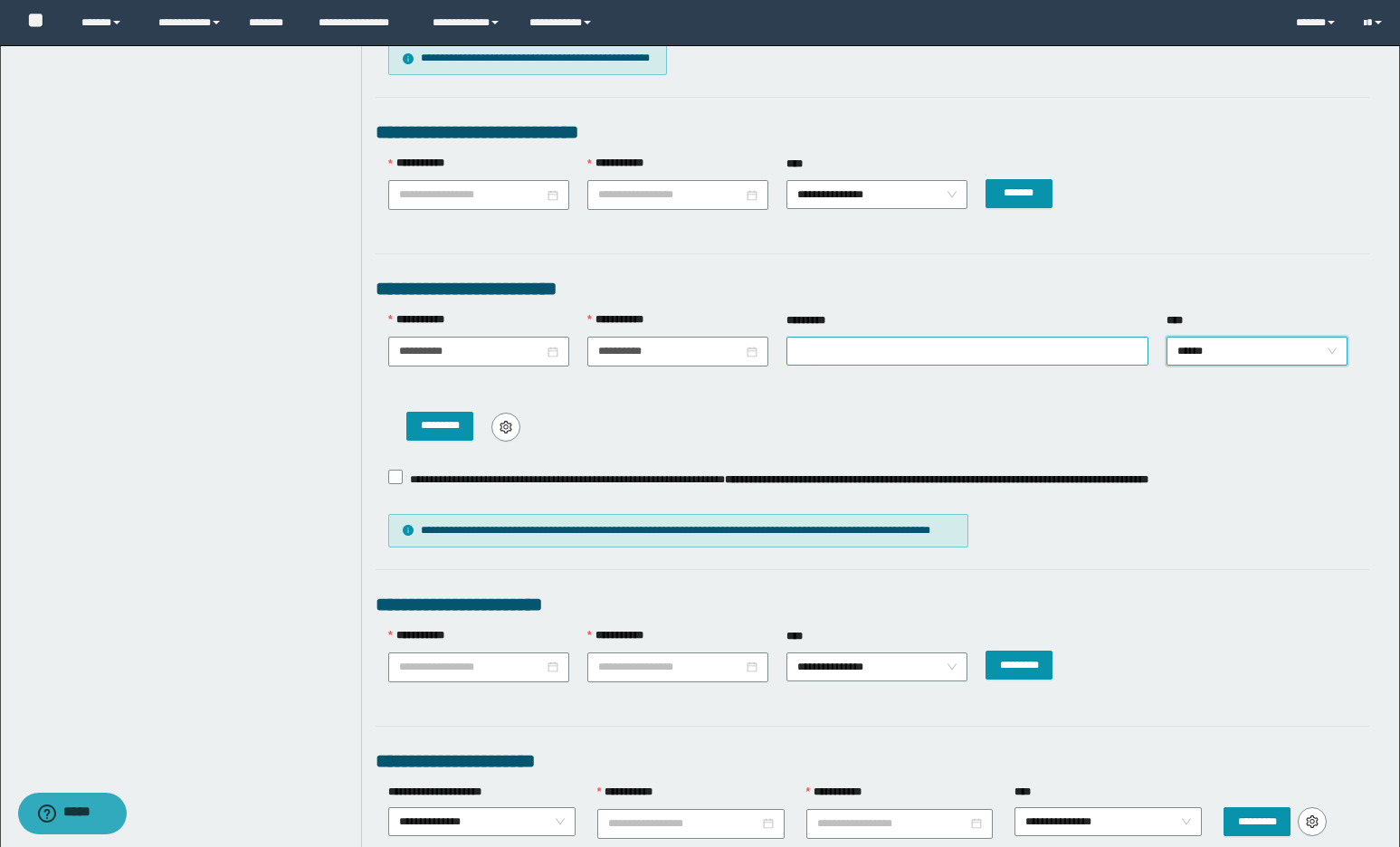 click at bounding box center [967, 351] 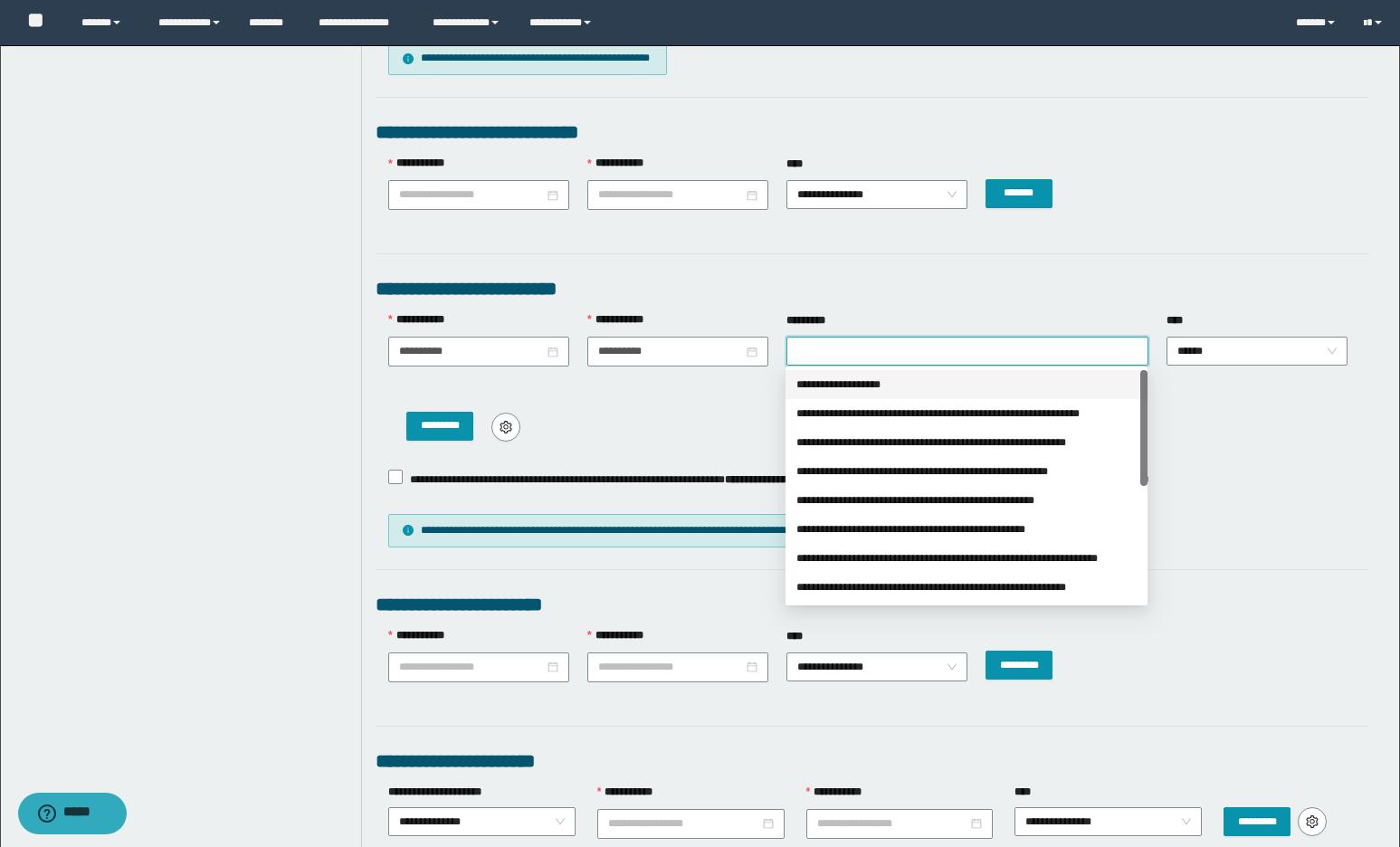 click on "**********" at bounding box center [967, 385] 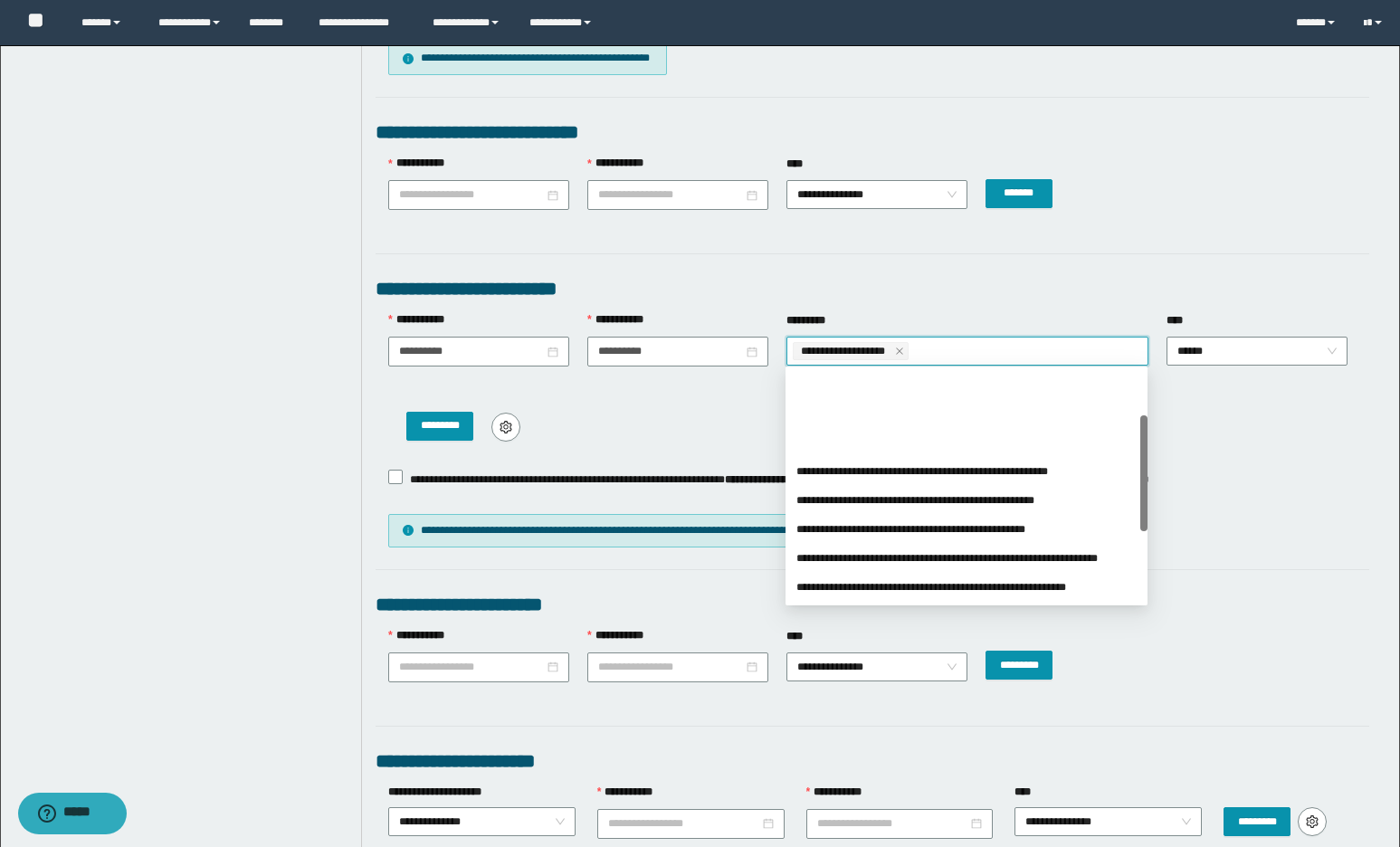 scroll, scrollTop: 364, scrollLeft: 0, axis: vertical 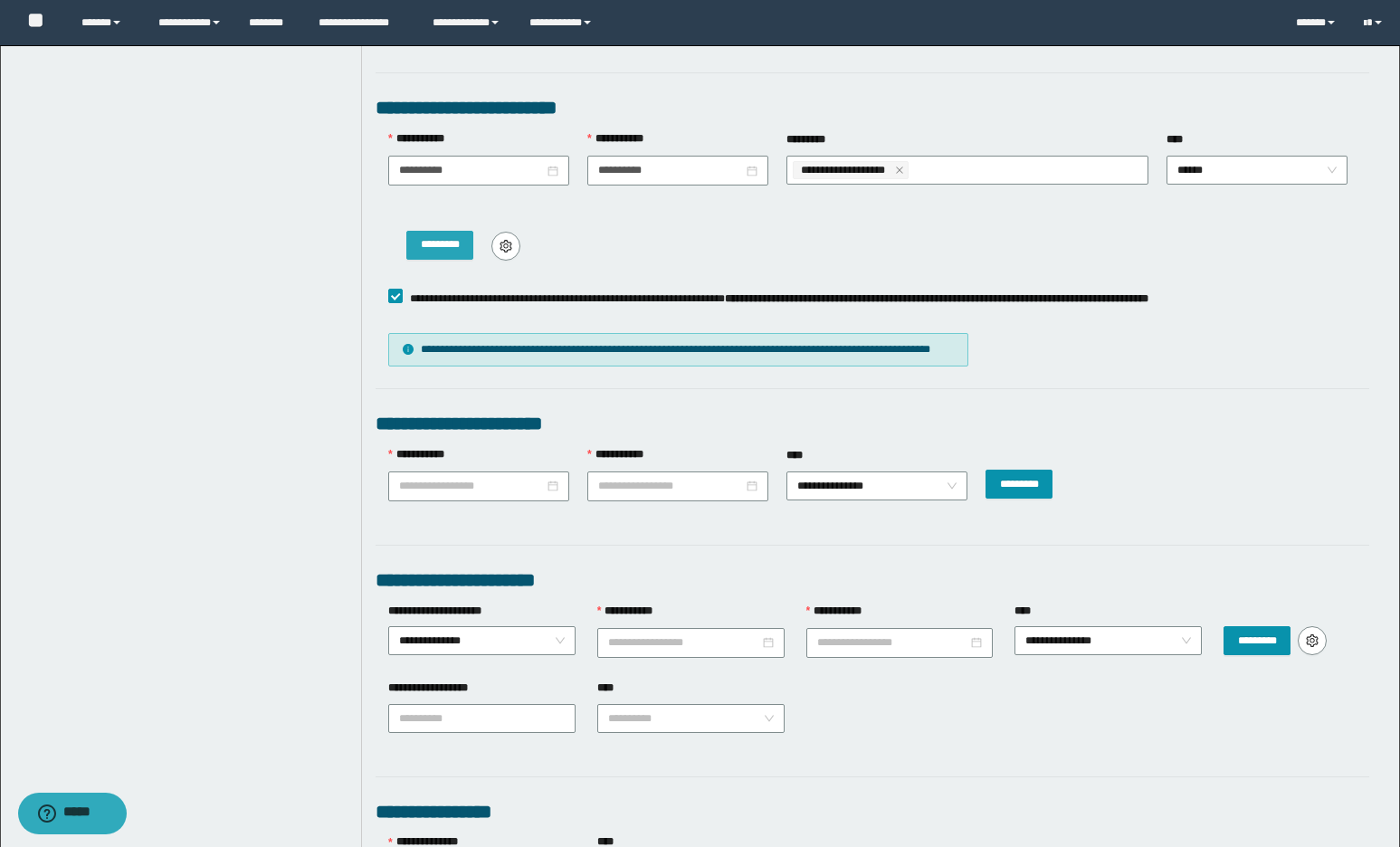click on "*********" at bounding box center (440, 244) 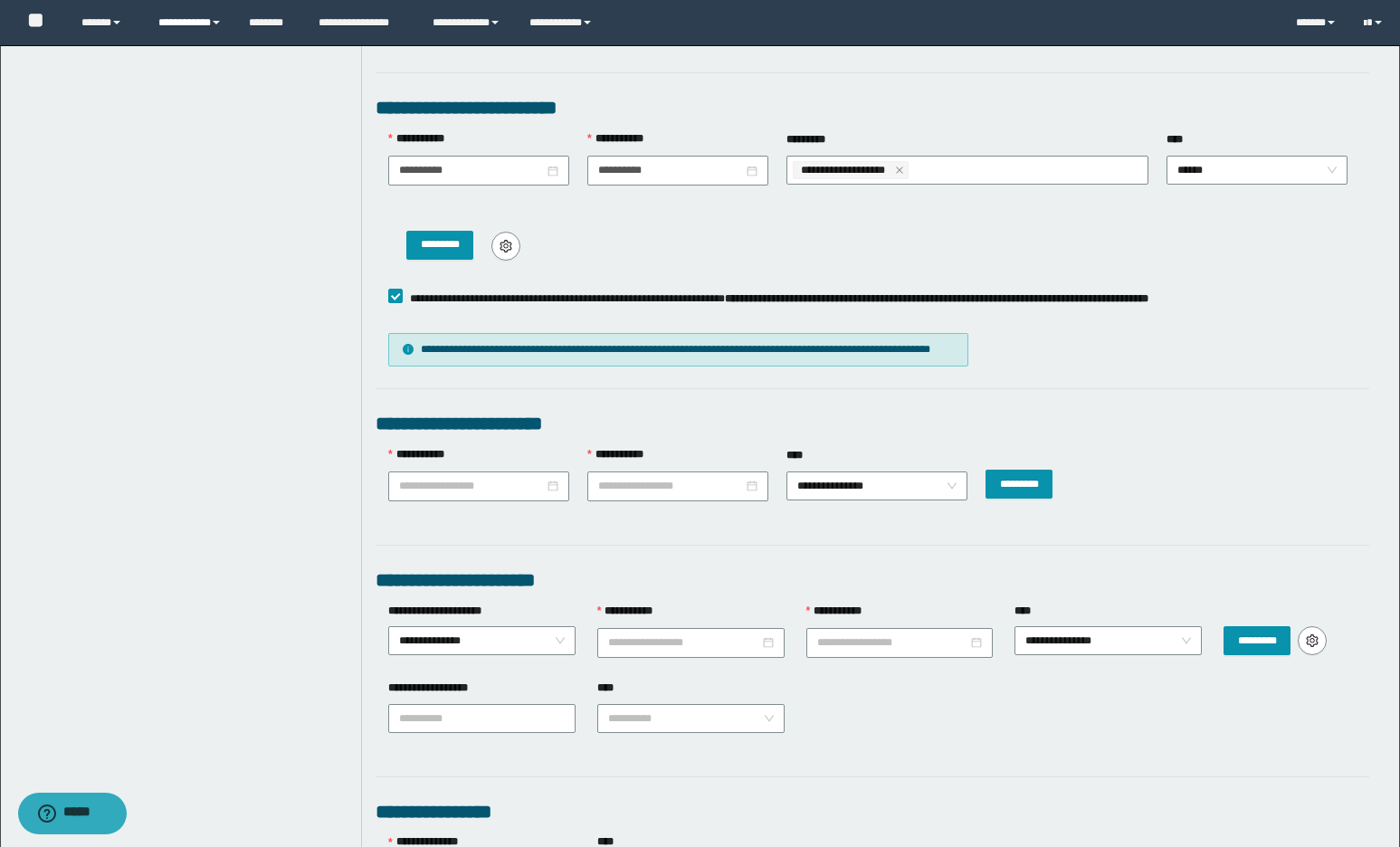 click on "**********" at bounding box center (190, 23) 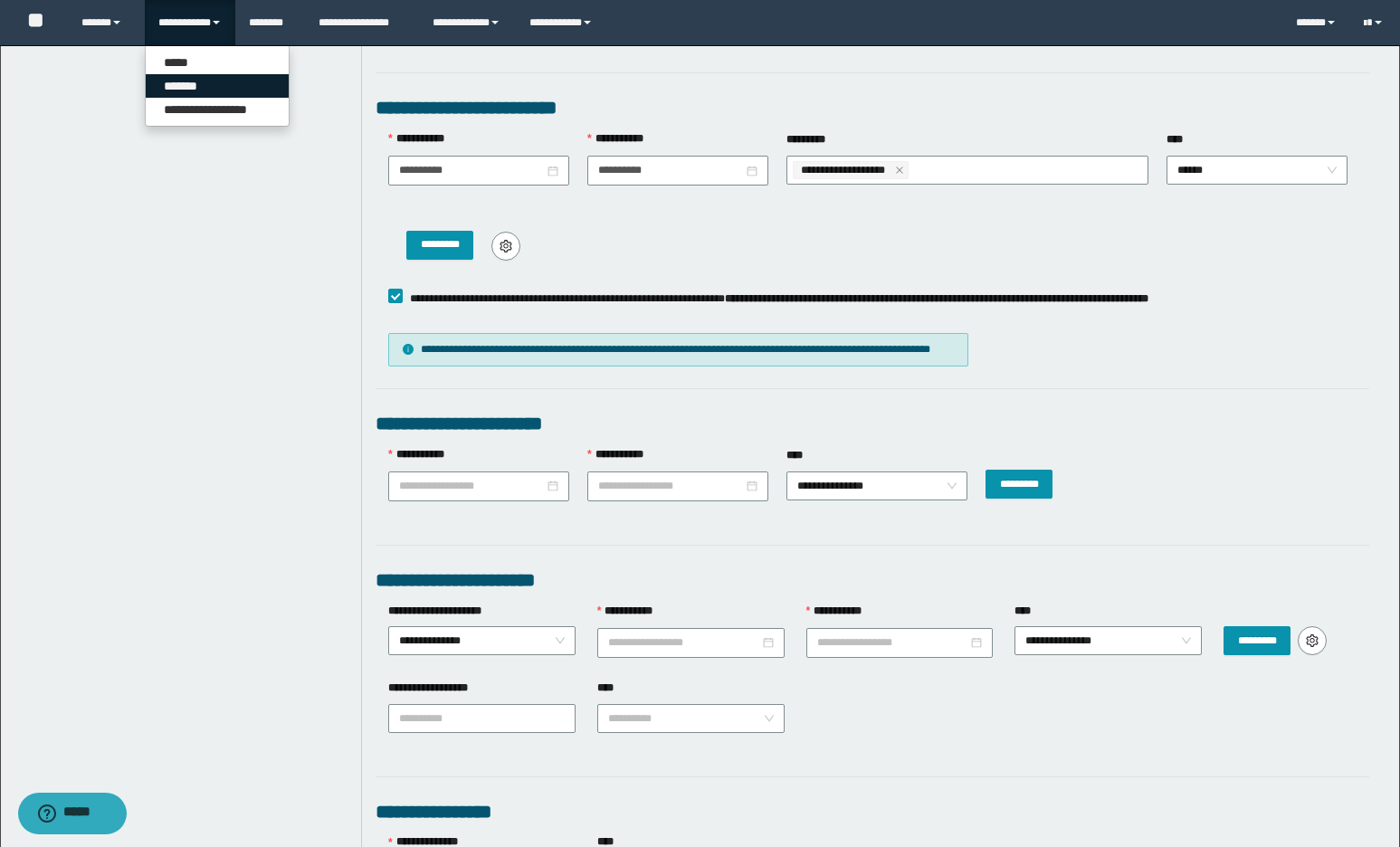 click on "*******" at bounding box center [217, 86] 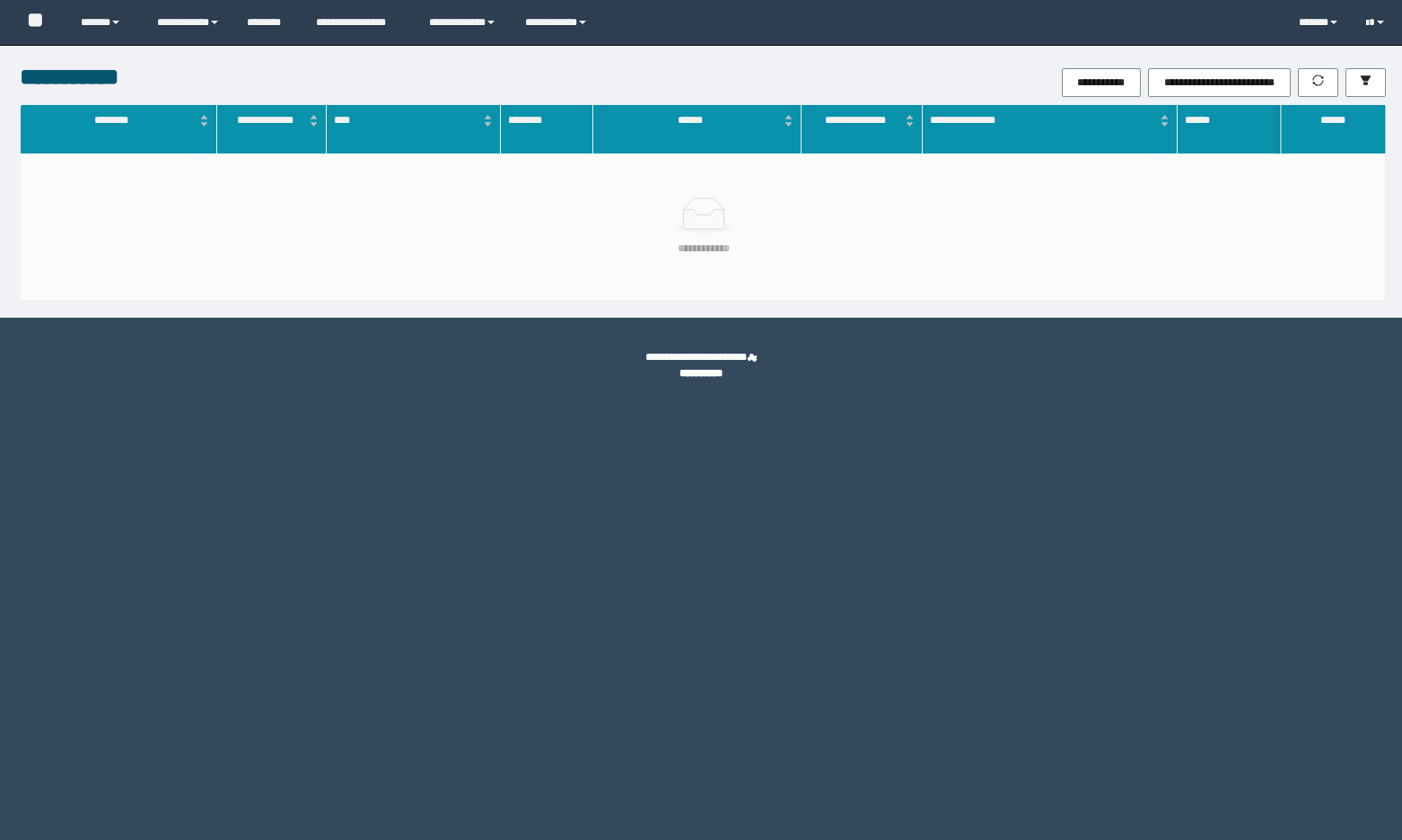 scroll, scrollTop: 0, scrollLeft: 0, axis: both 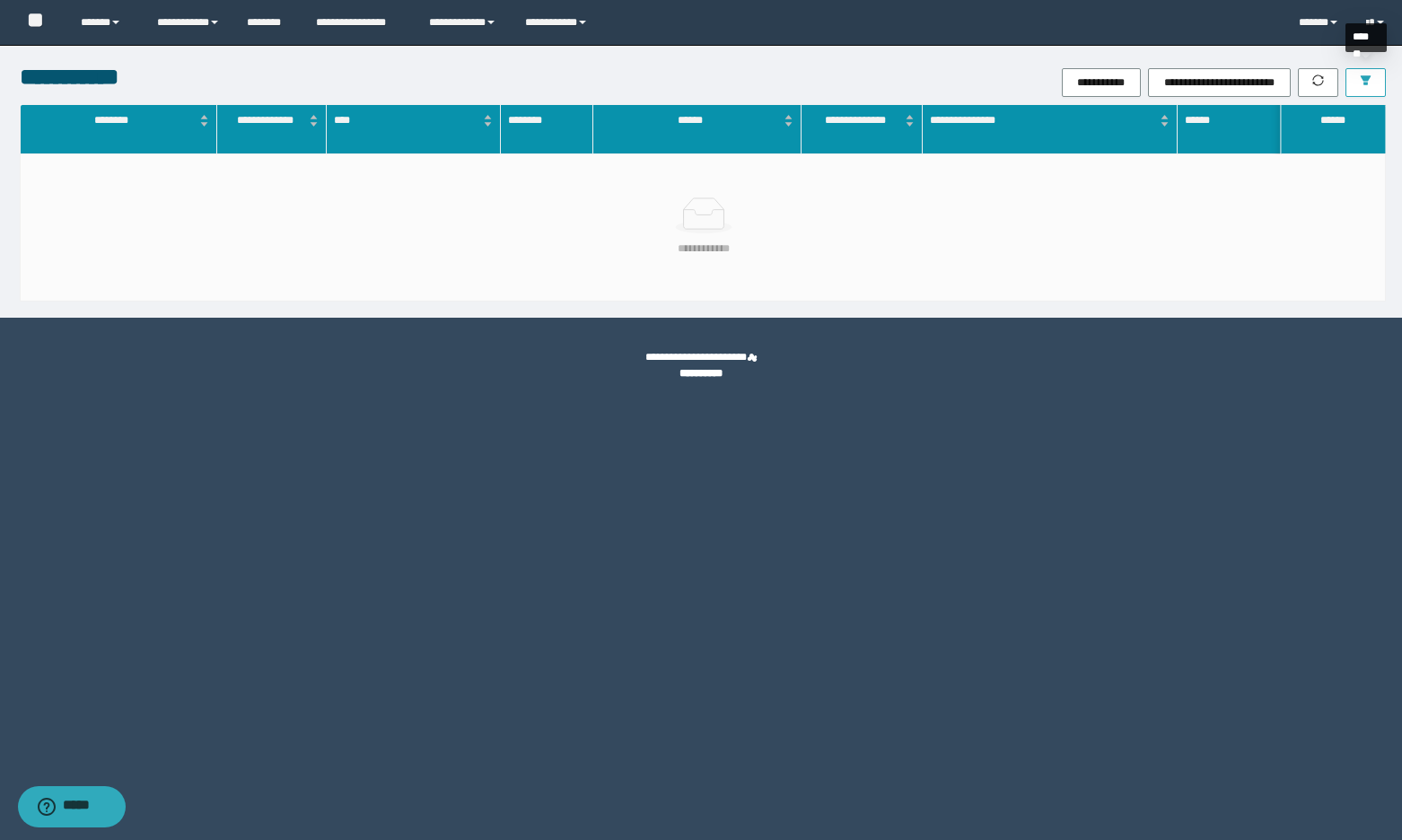 click 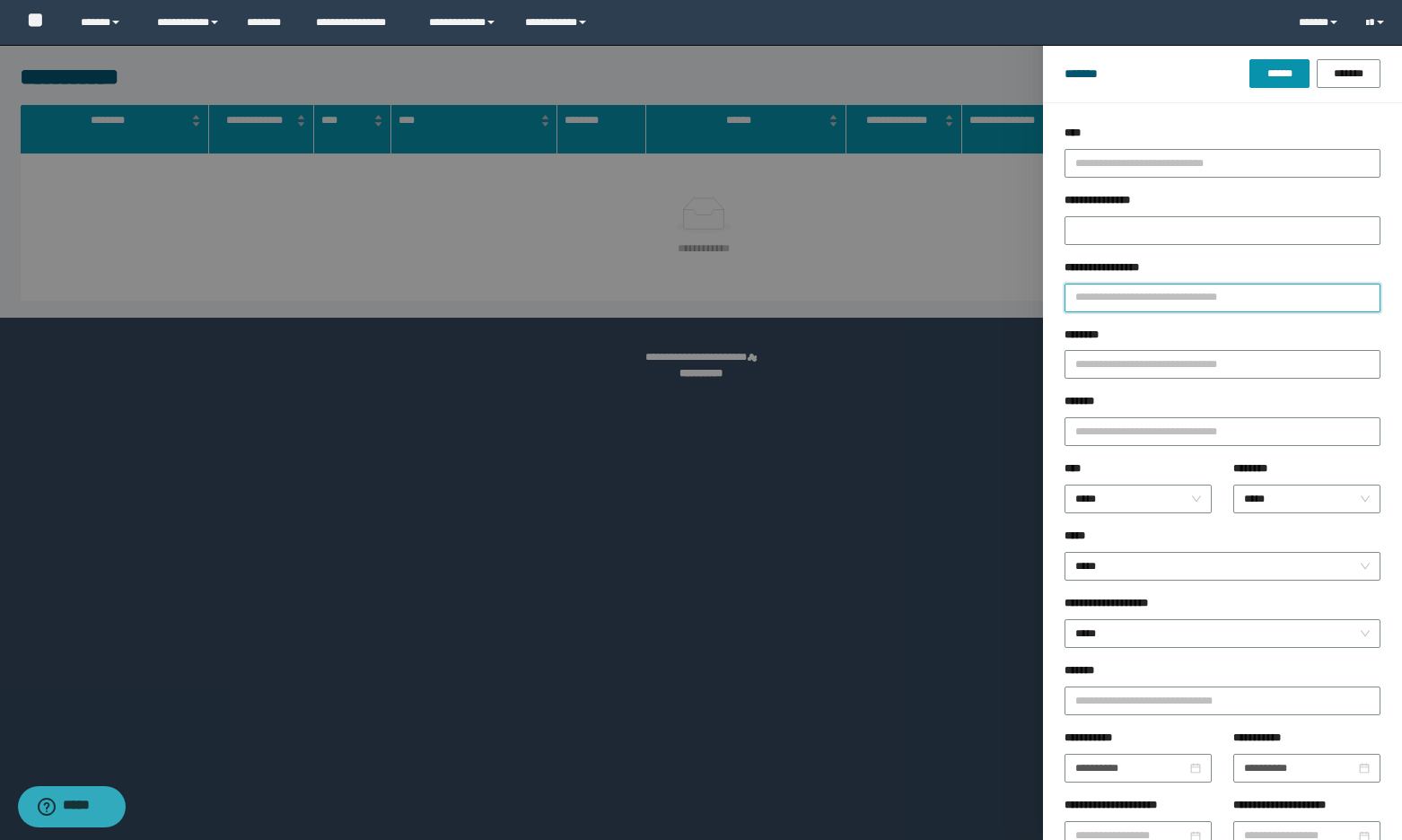 click on "**********" at bounding box center [1222, 298] 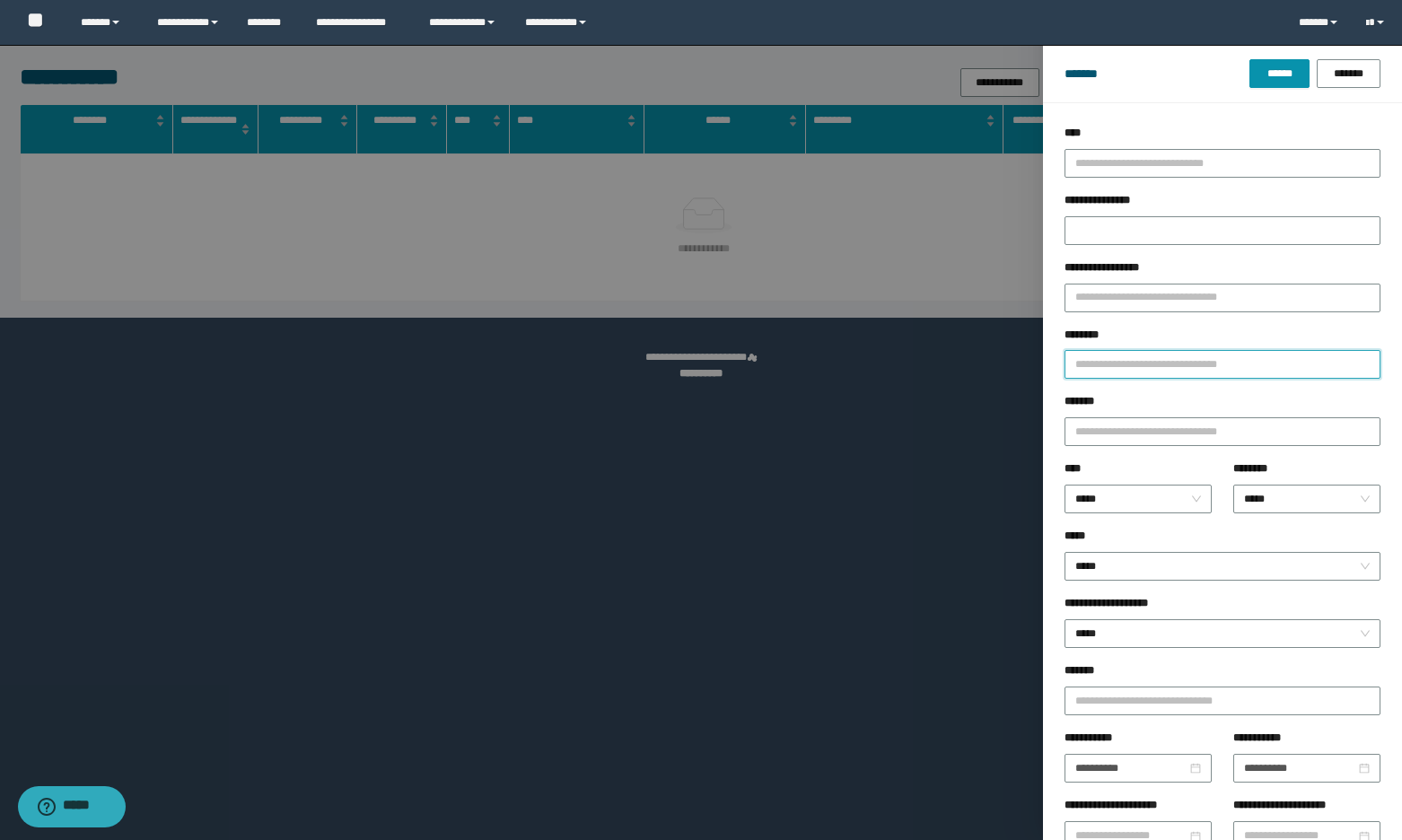 click on "********" at bounding box center (1222, 364) 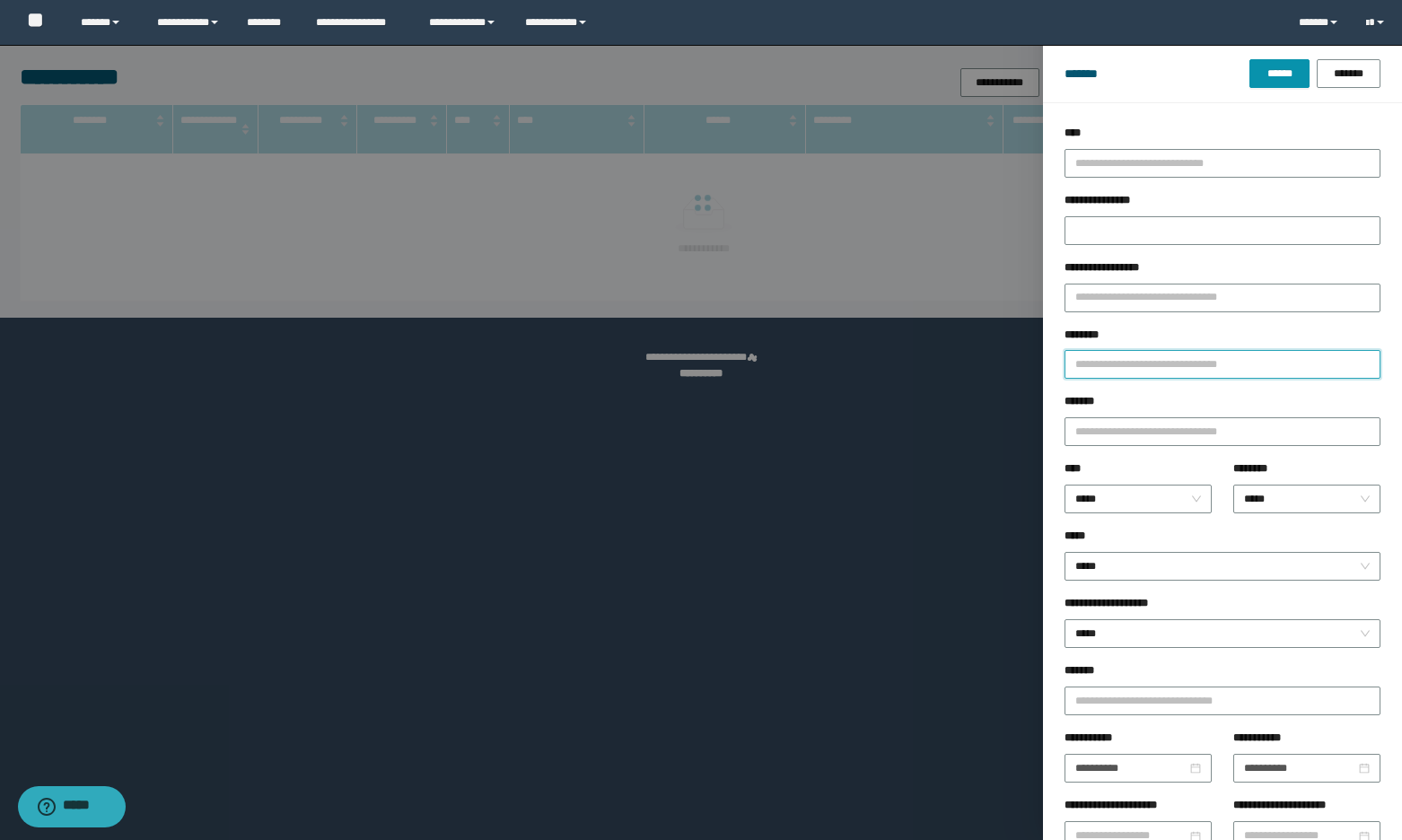 type on "*" 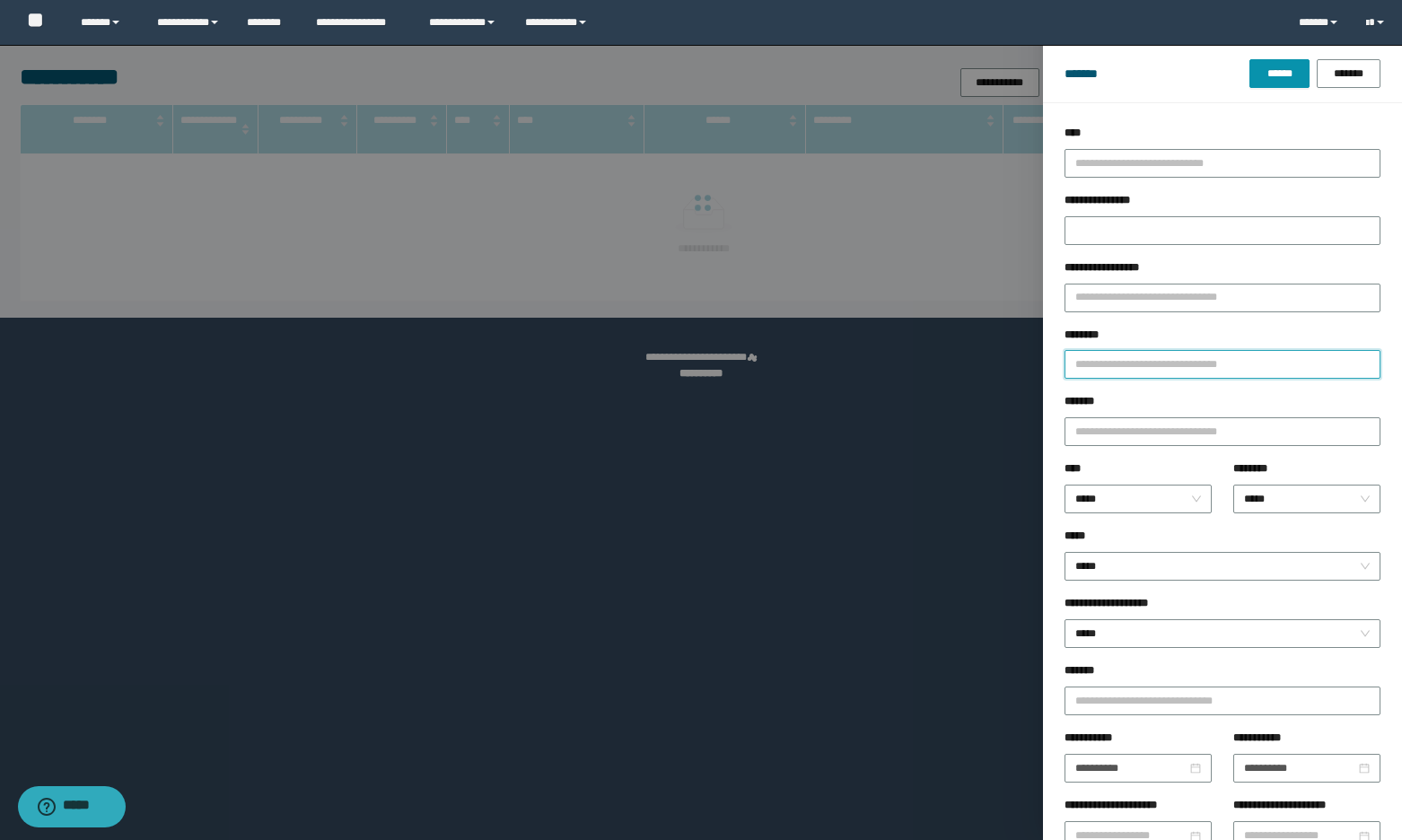type 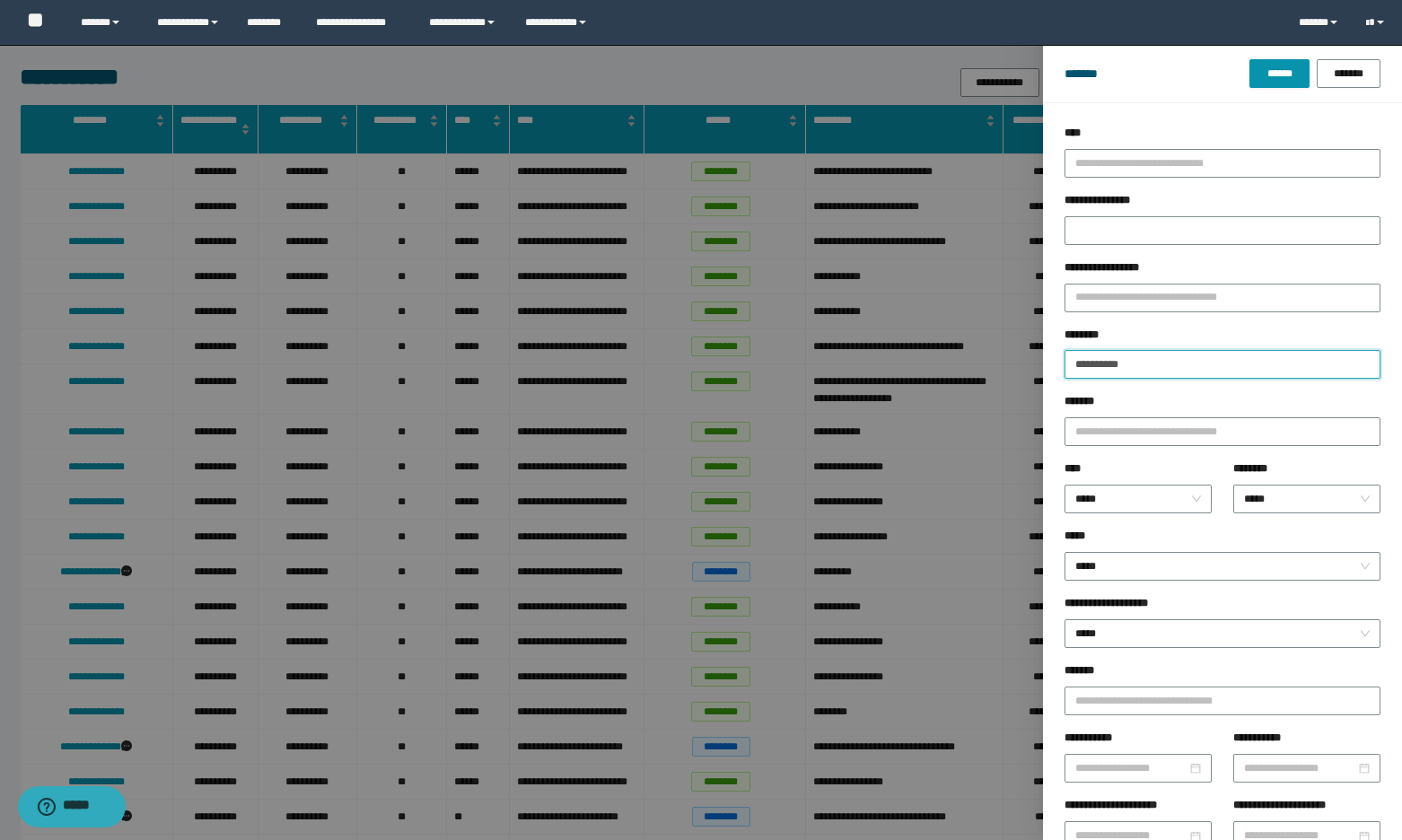 type on "**********" 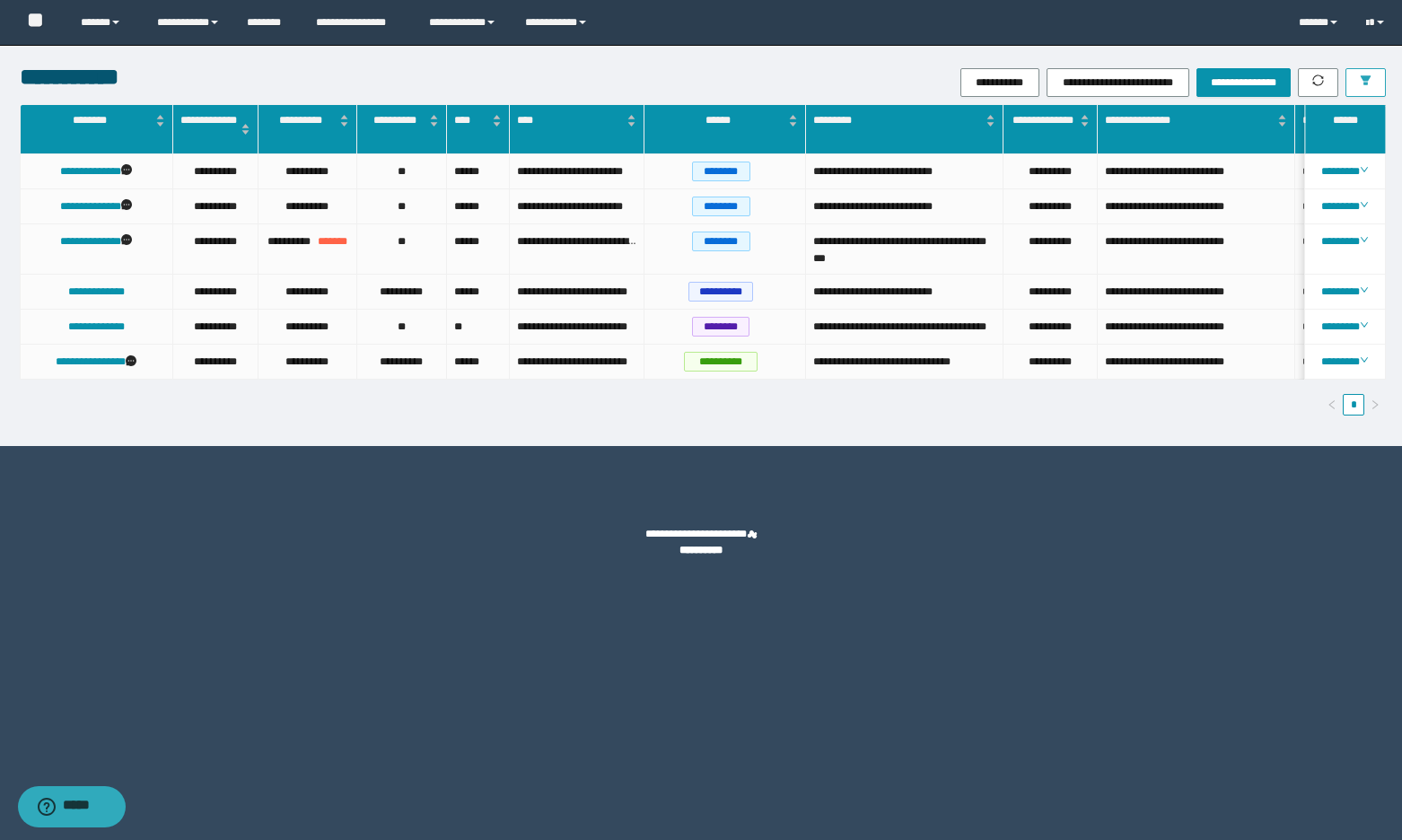 scroll, scrollTop: 0, scrollLeft: 8, axis: horizontal 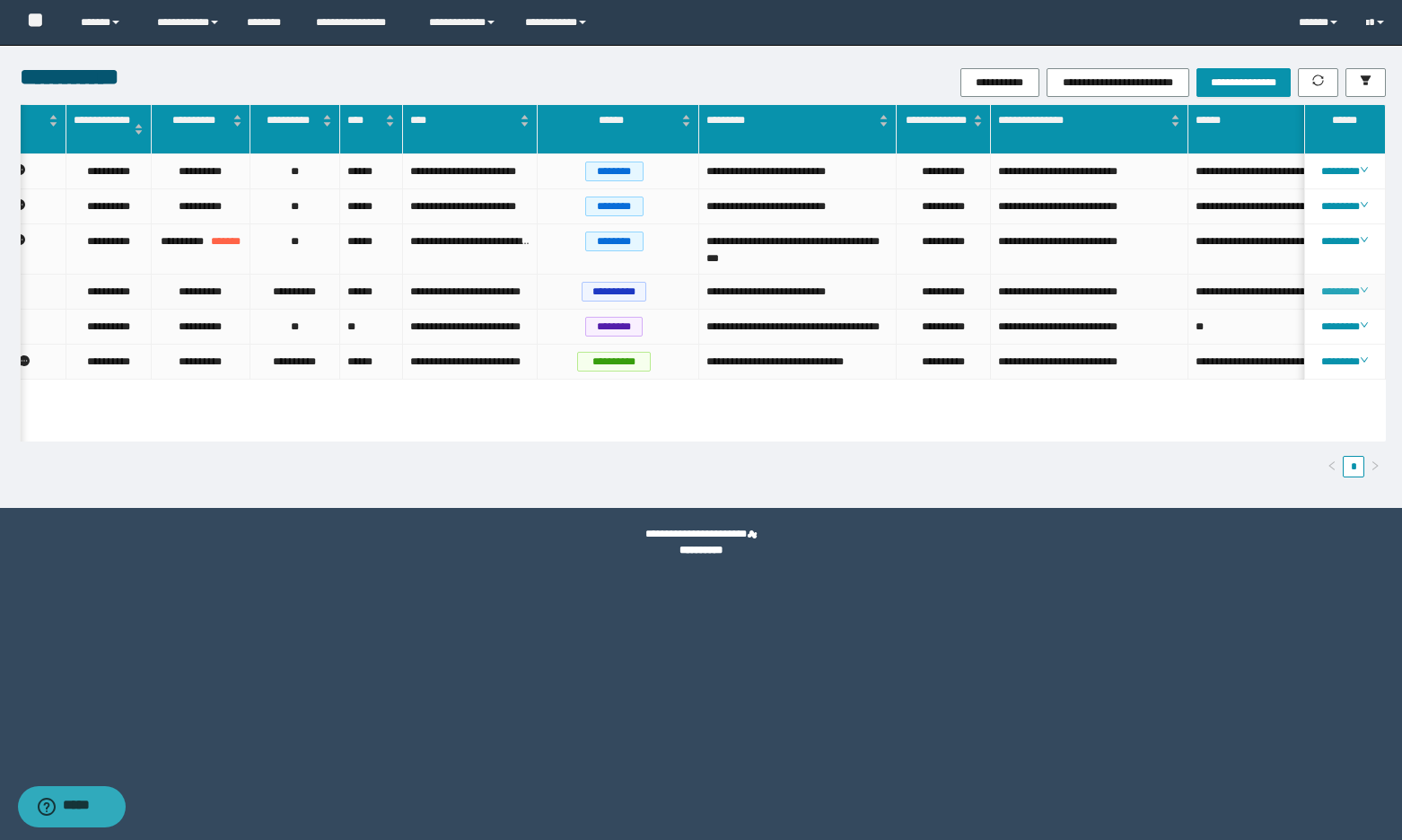 click on "********" at bounding box center [1345, 292] 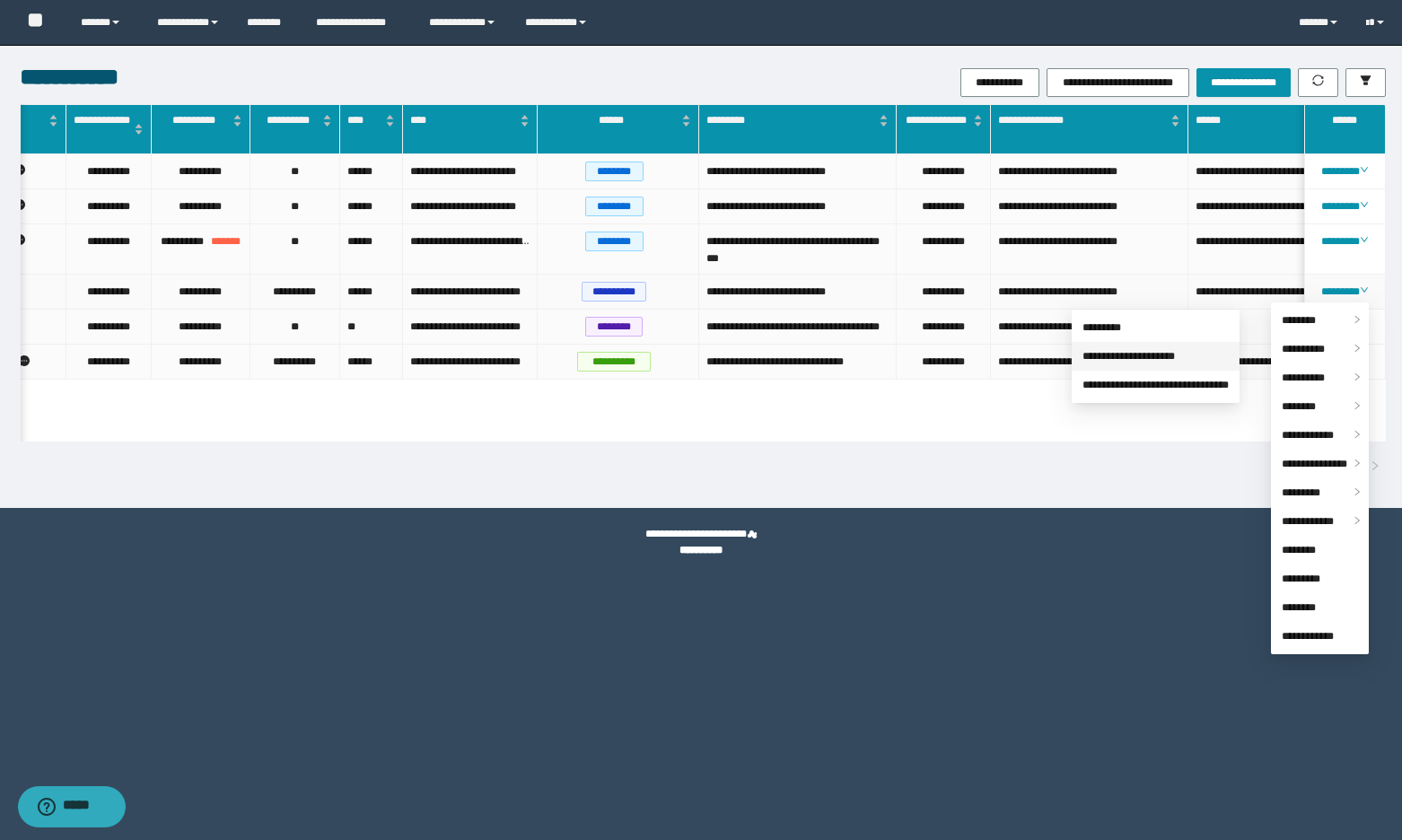 click on "**********" at bounding box center [1128, 356] 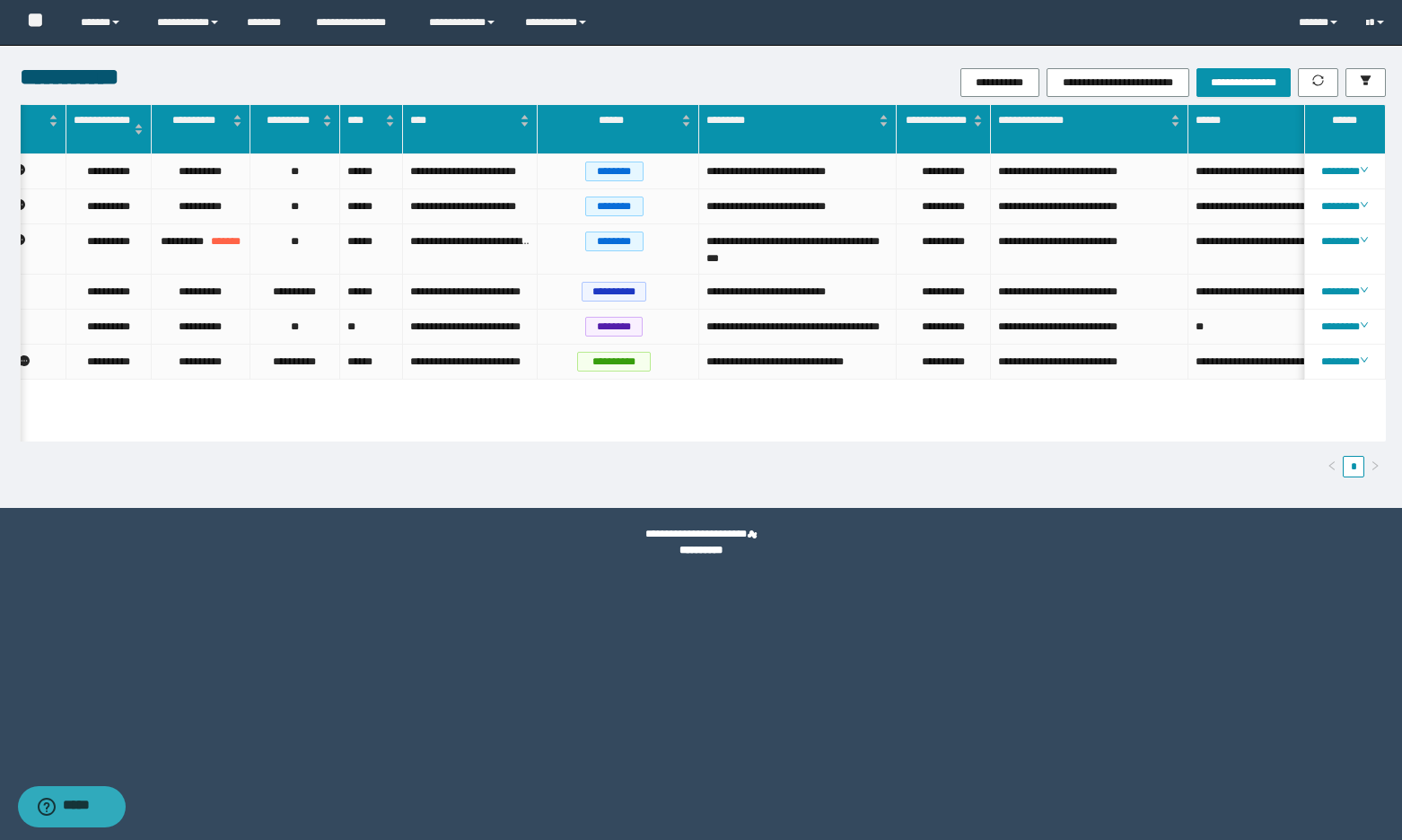 scroll, scrollTop: 0, scrollLeft: 0, axis: both 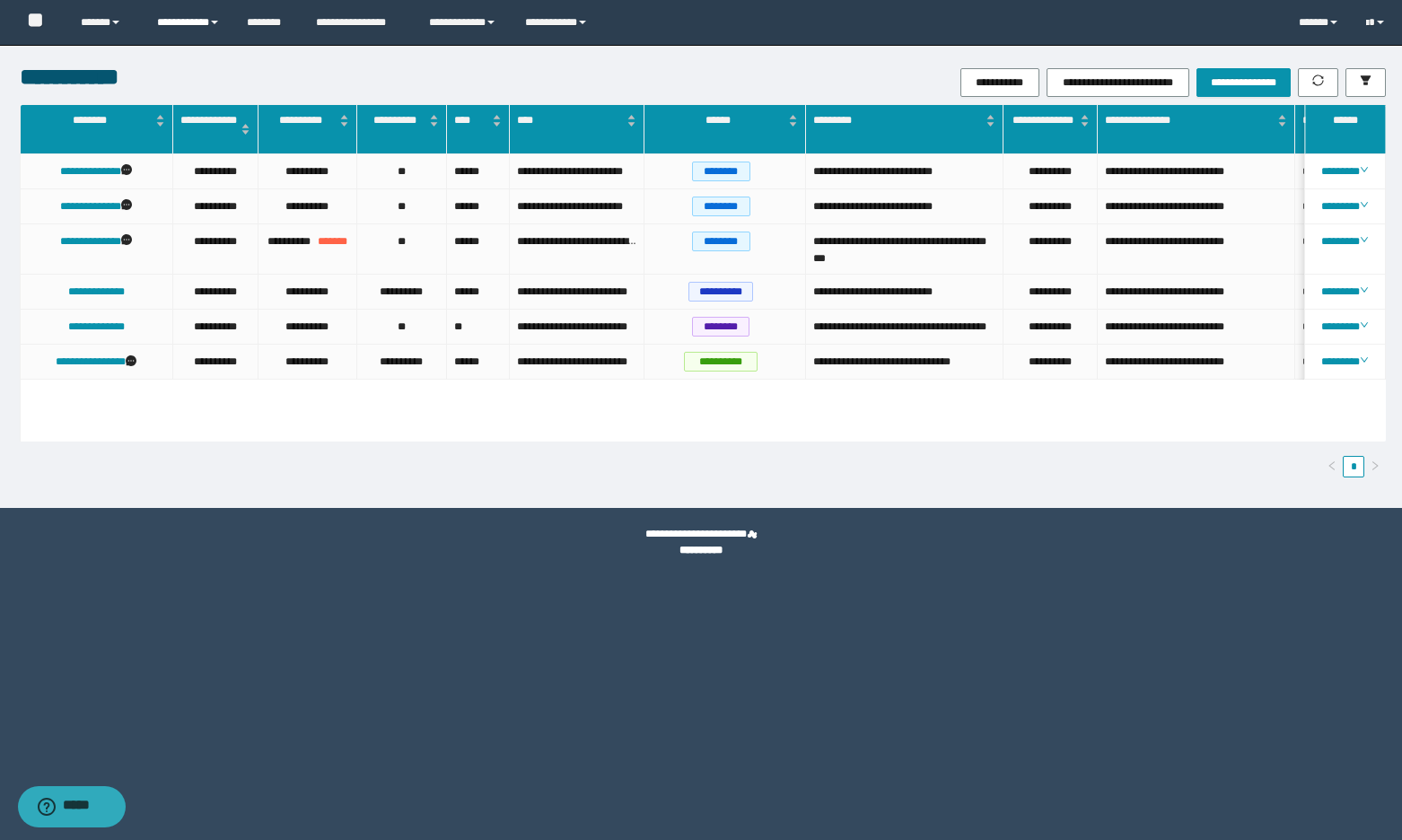 click on "**********" at bounding box center (188, 22) 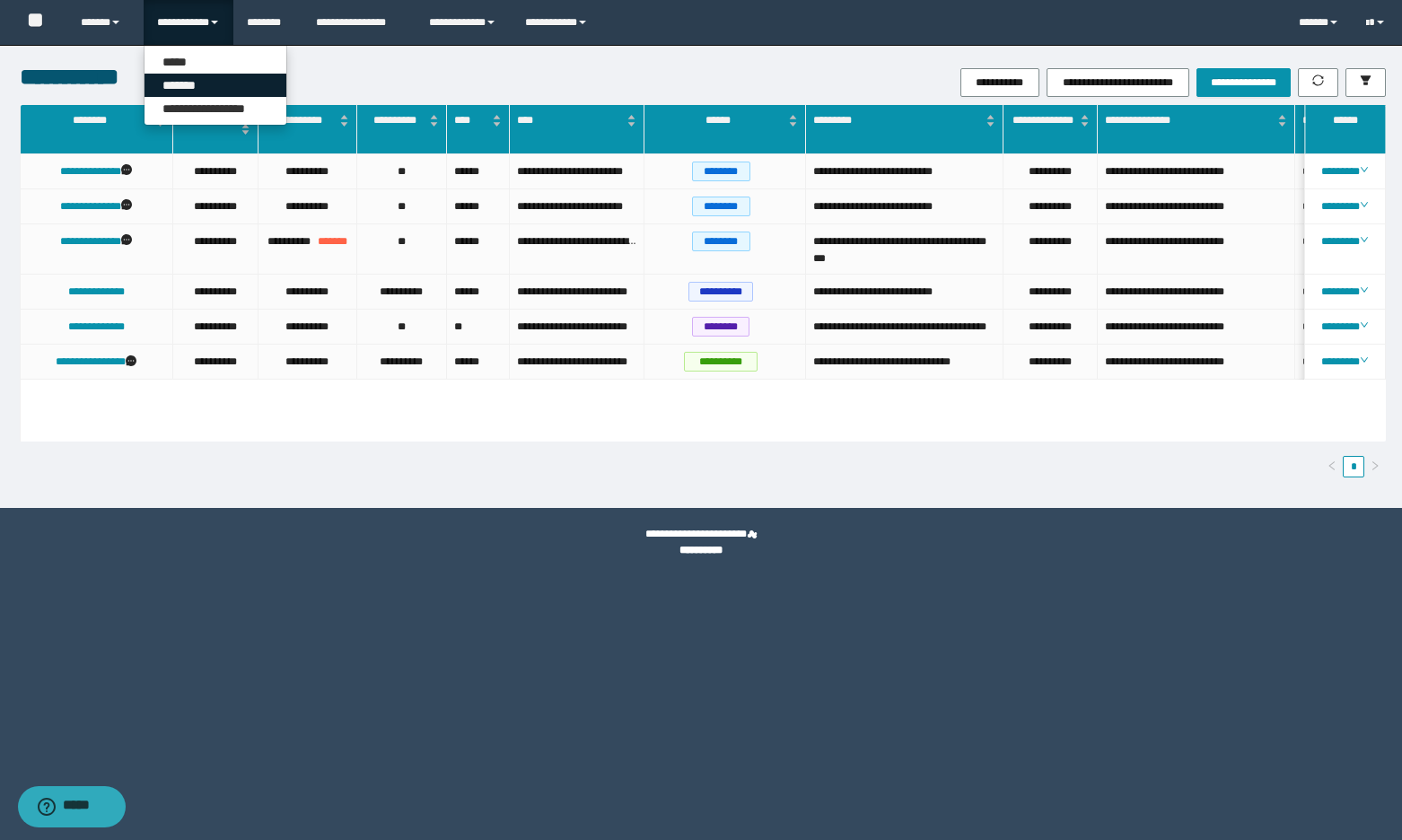 click on "*******" at bounding box center [215, 85] 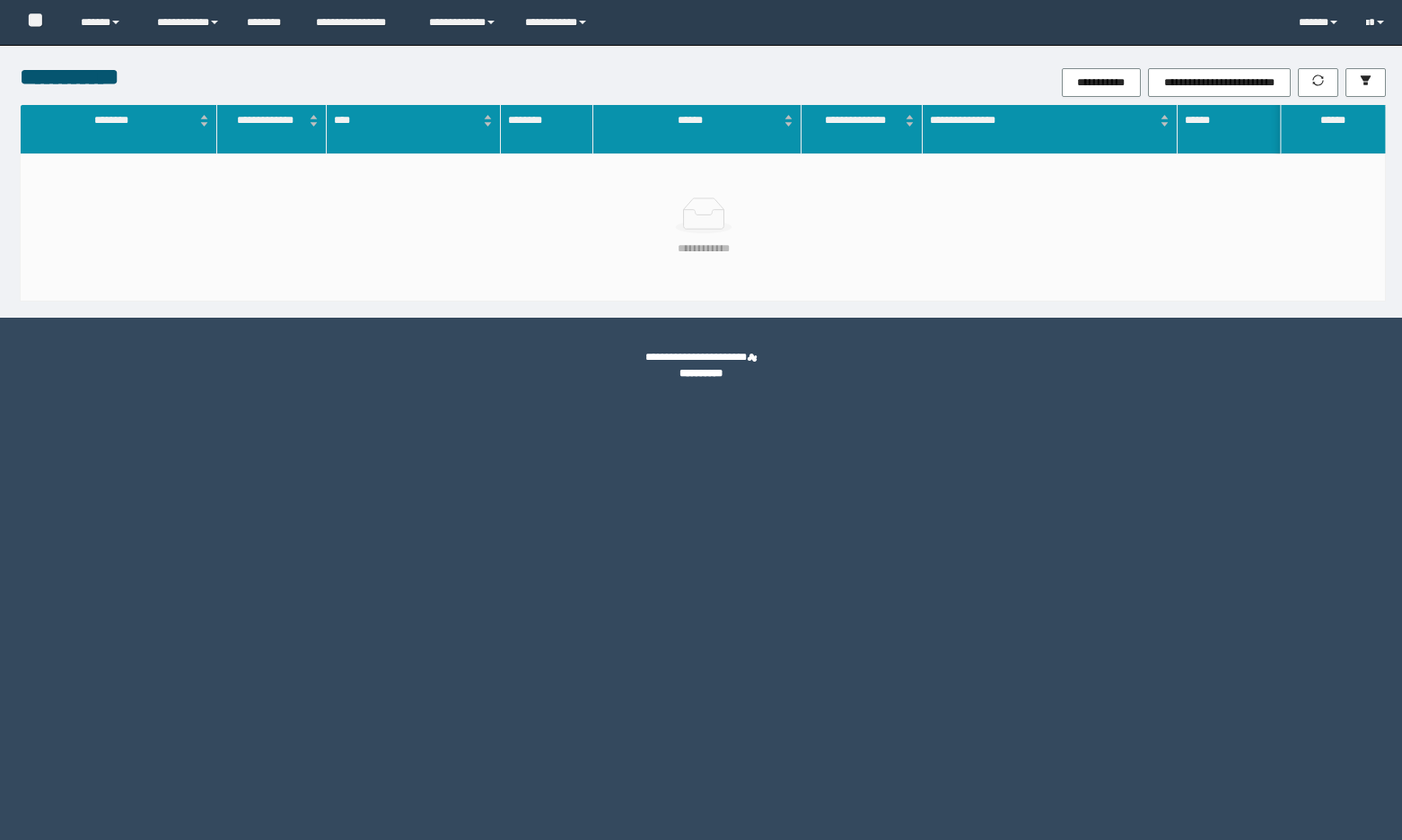 scroll, scrollTop: 0, scrollLeft: 0, axis: both 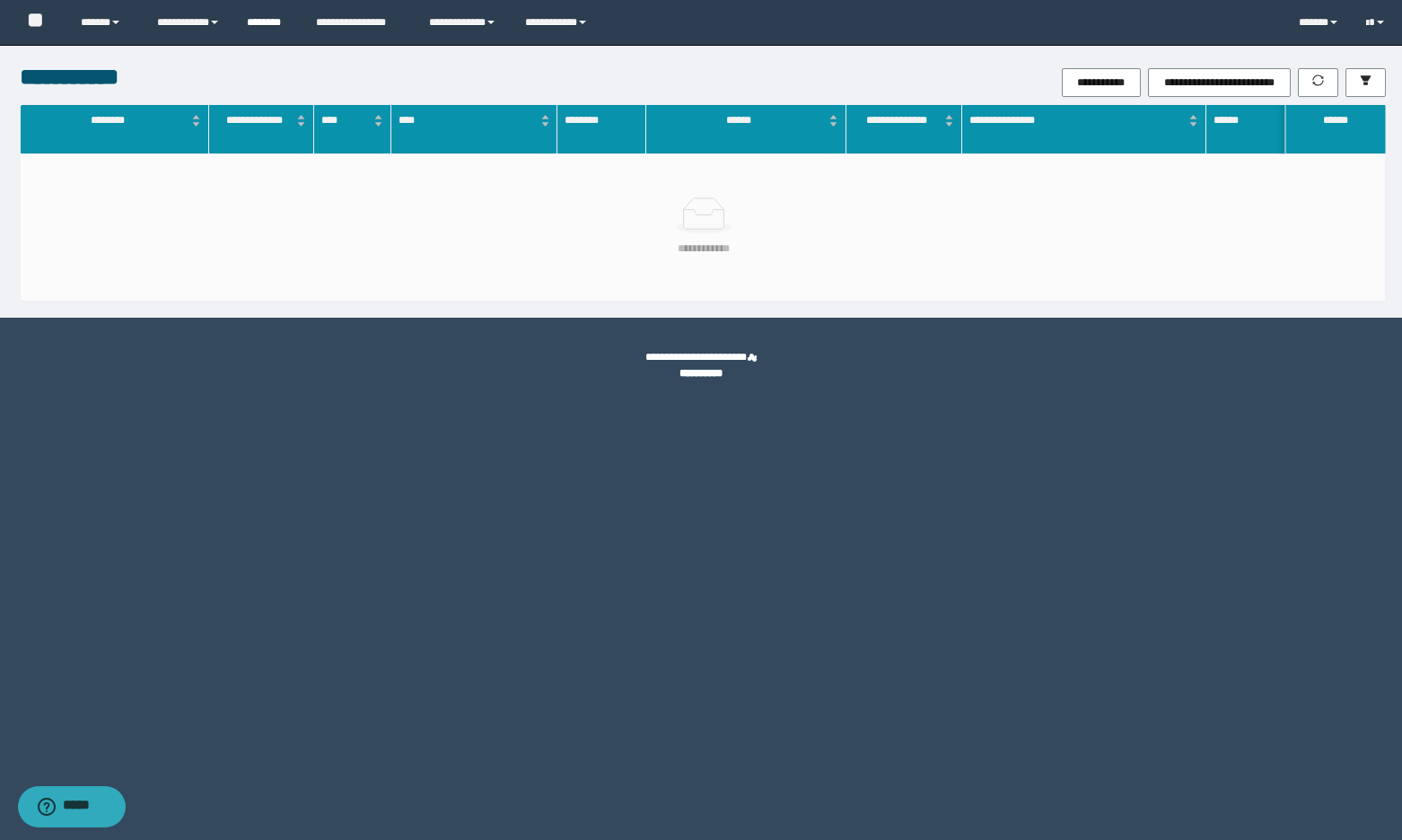 click on "********" at bounding box center (267, 22) 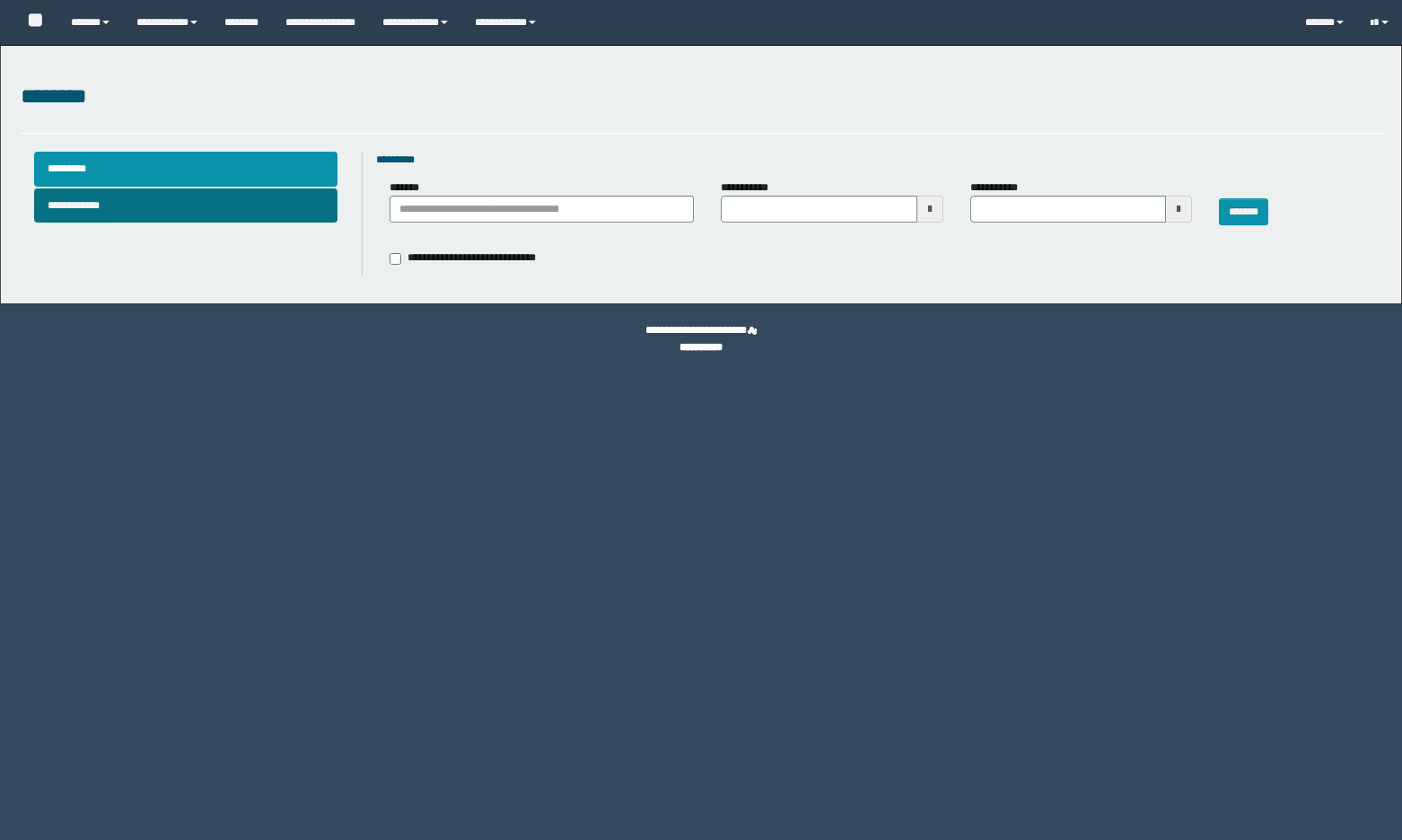 type 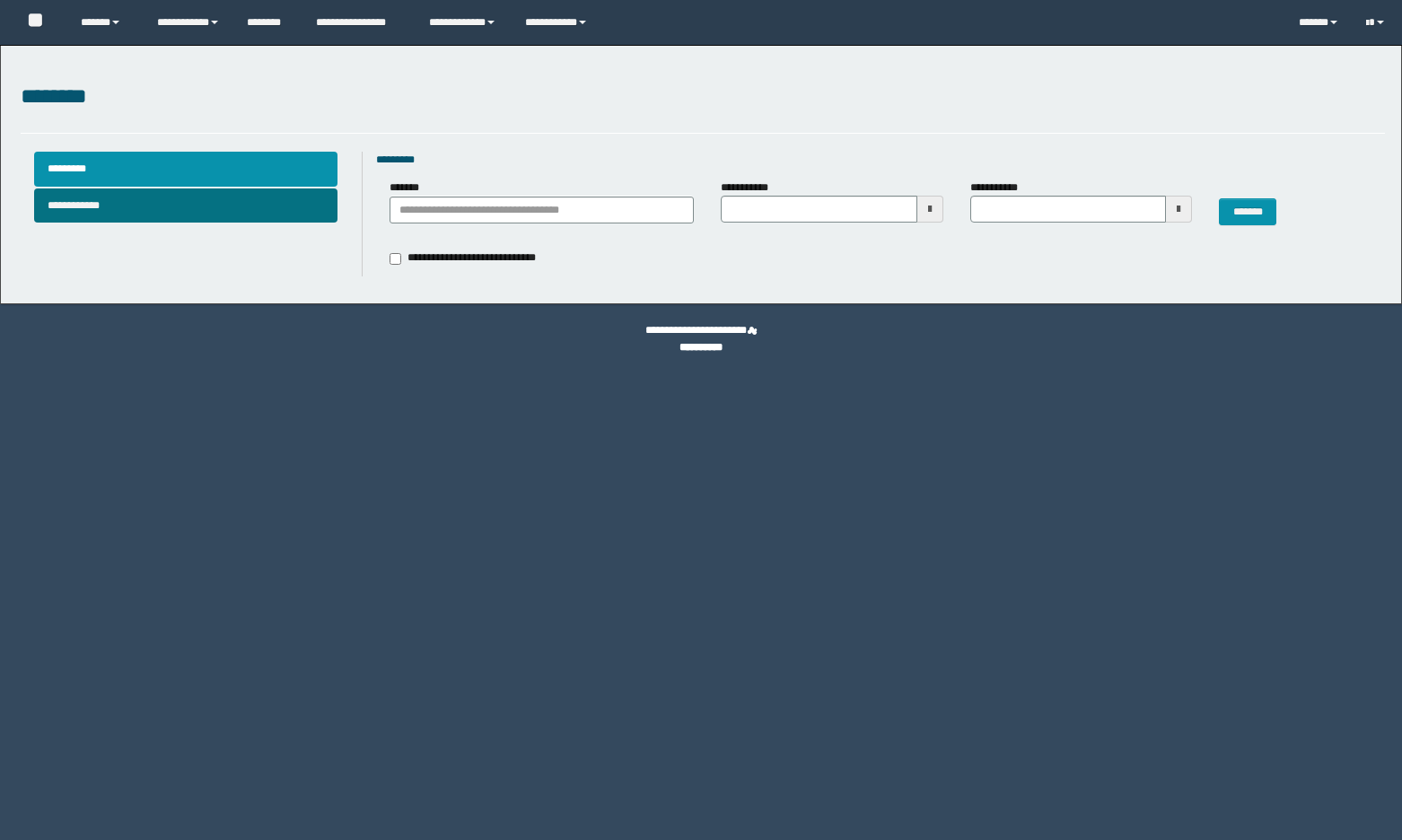 scroll, scrollTop: 0, scrollLeft: 0, axis: both 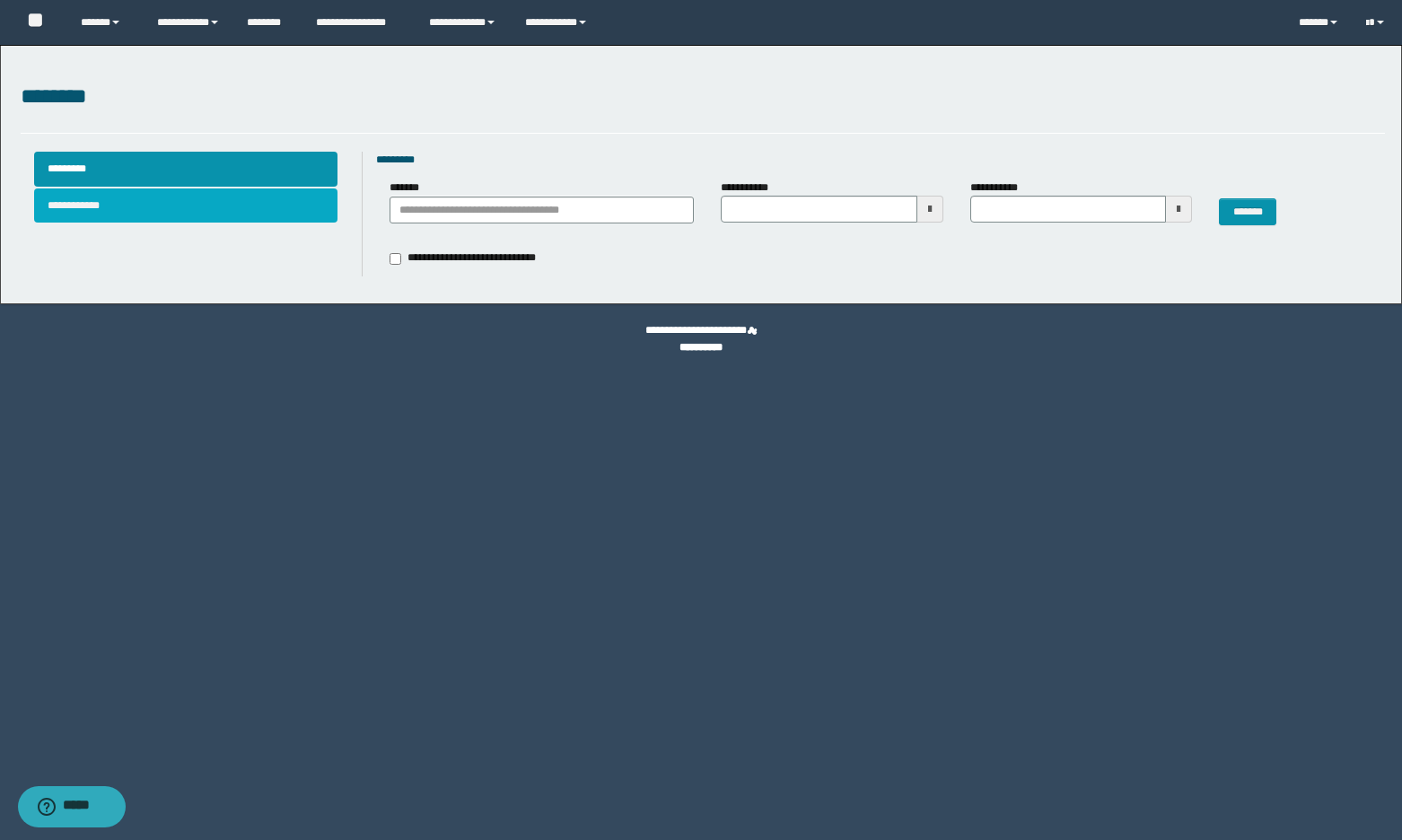 click on "**********" at bounding box center (186, 206) 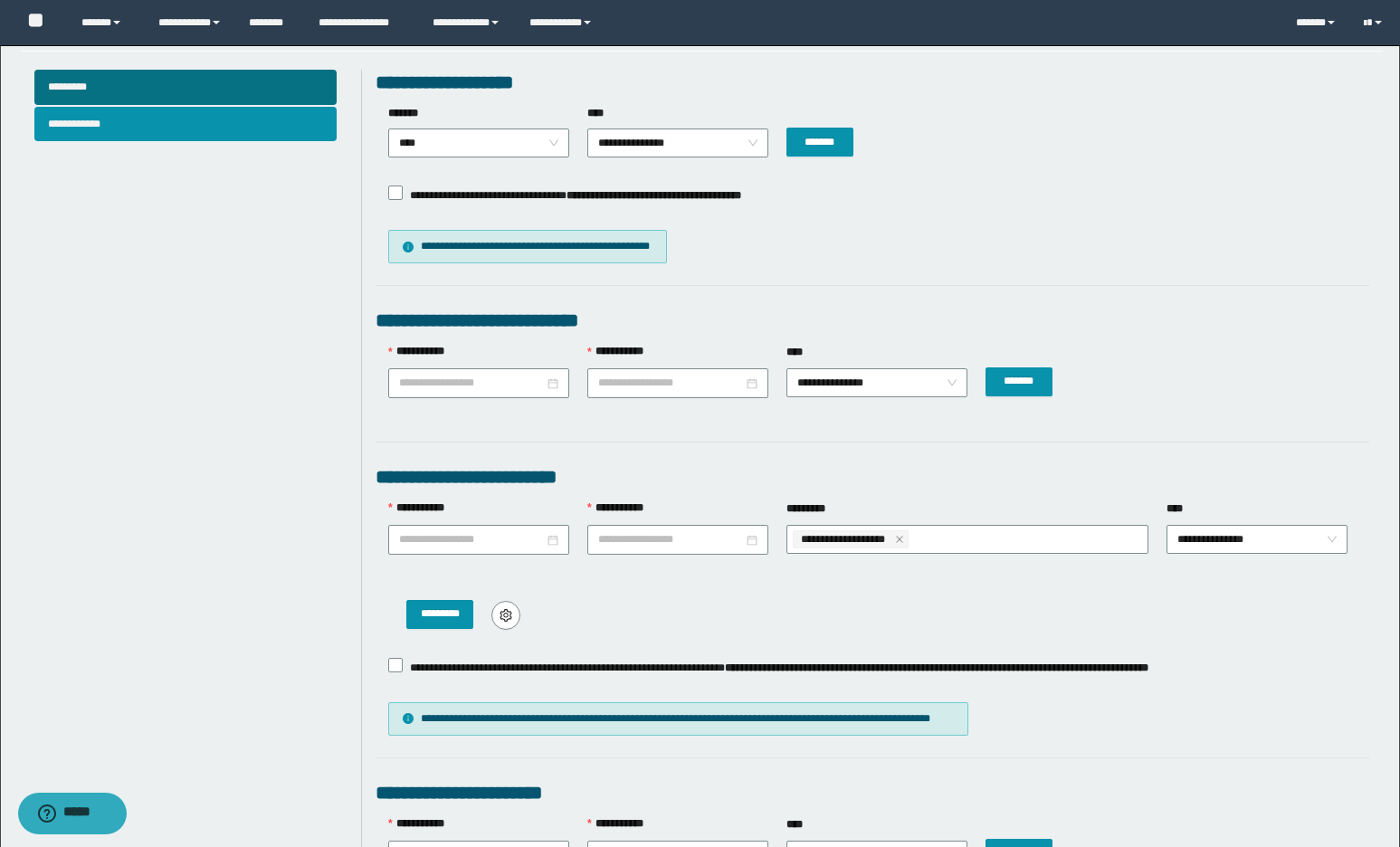 scroll, scrollTop: 271, scrollLeft: 0, axis: vertical 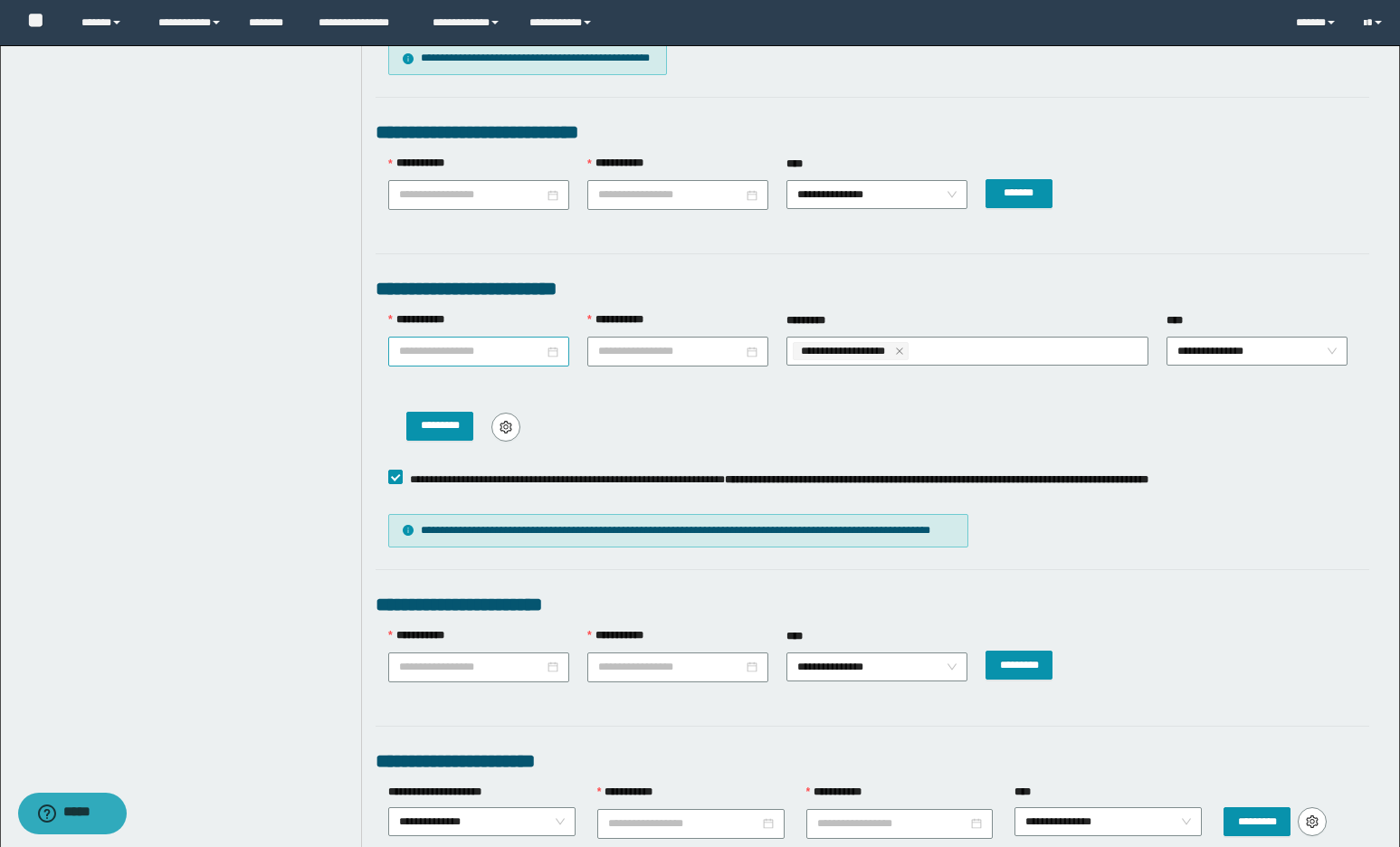 click on "**********" at bounding box center (471, 195) 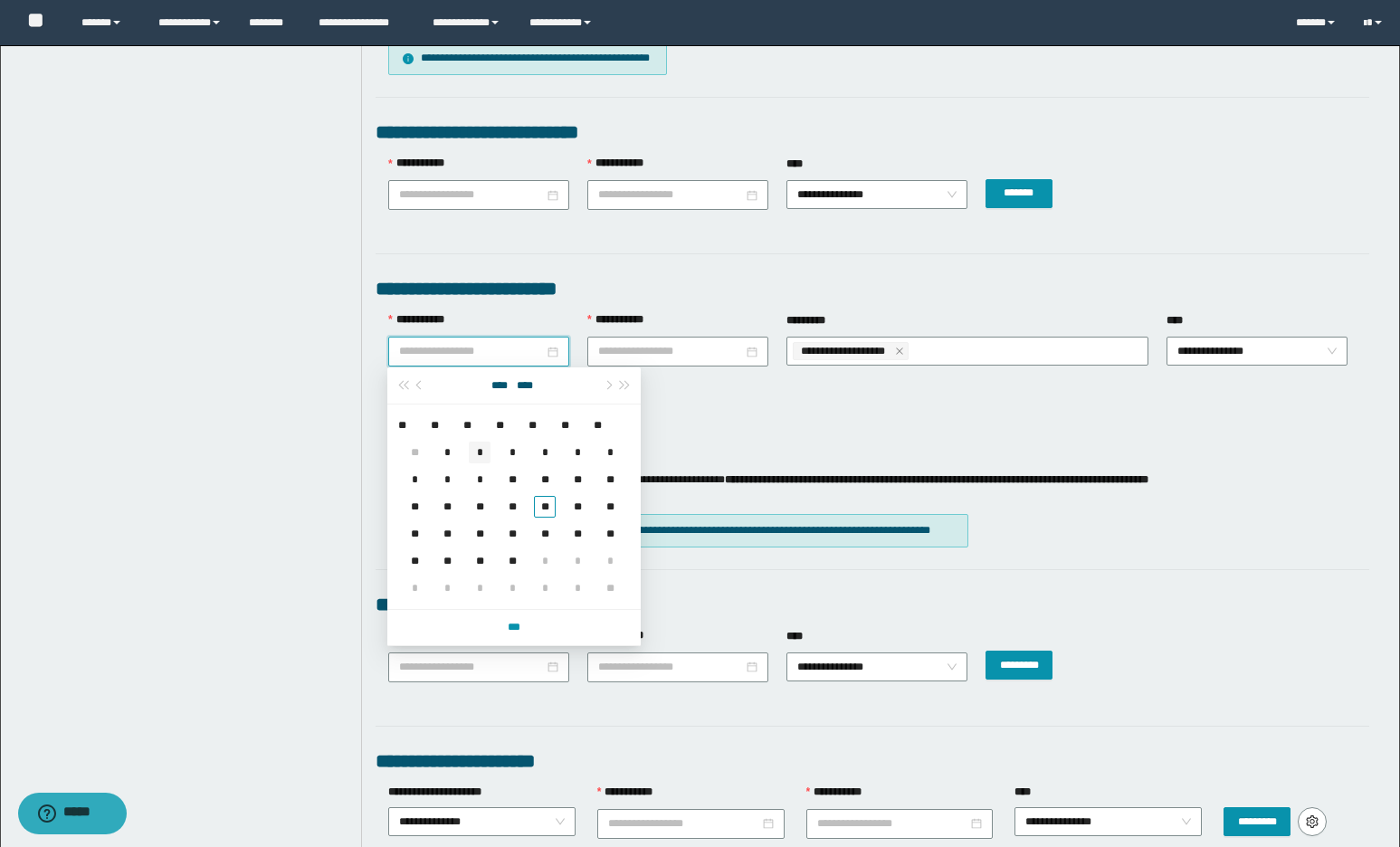 type on "**********" 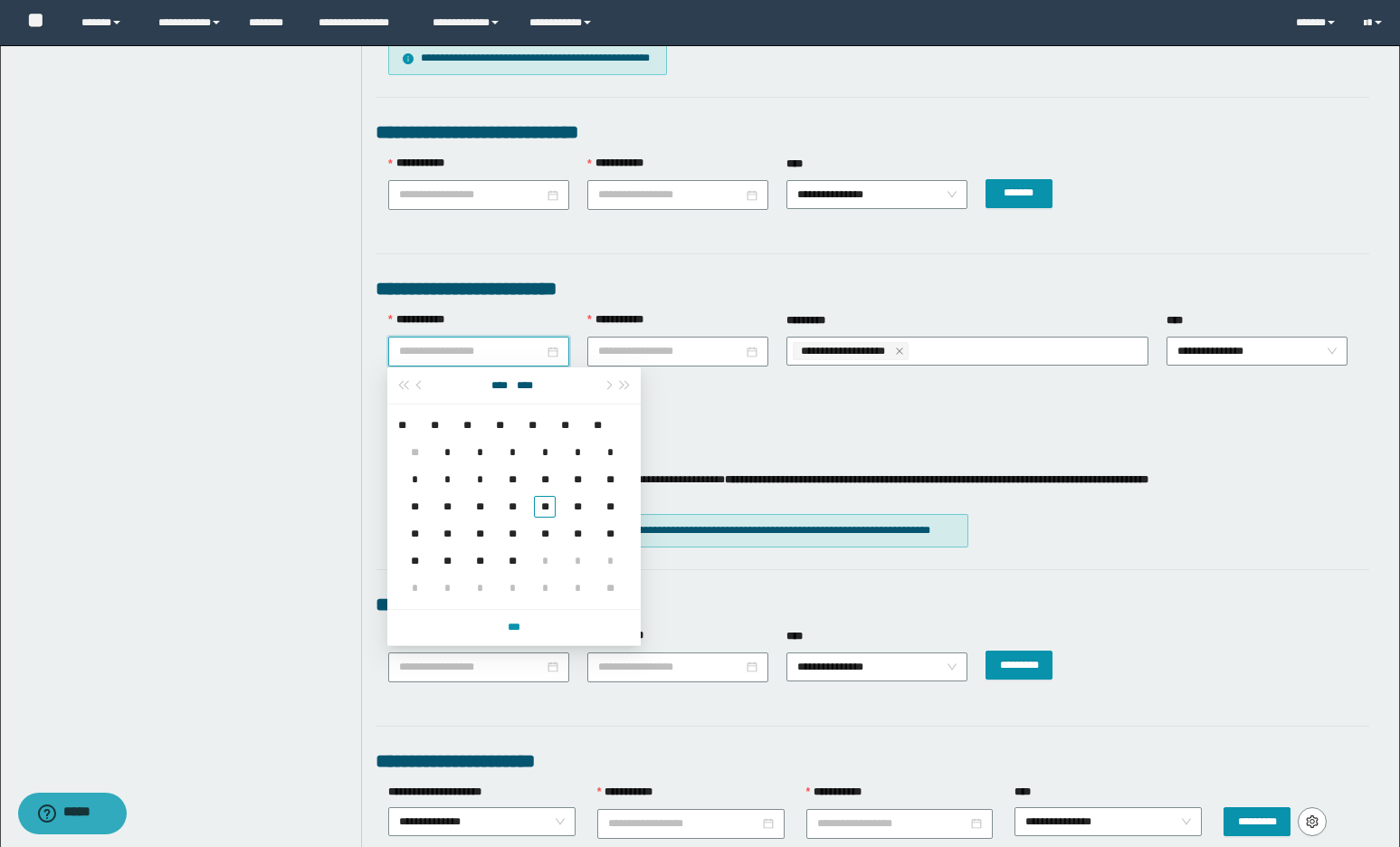 click on "**** ****" at bounding box center [513, 385] 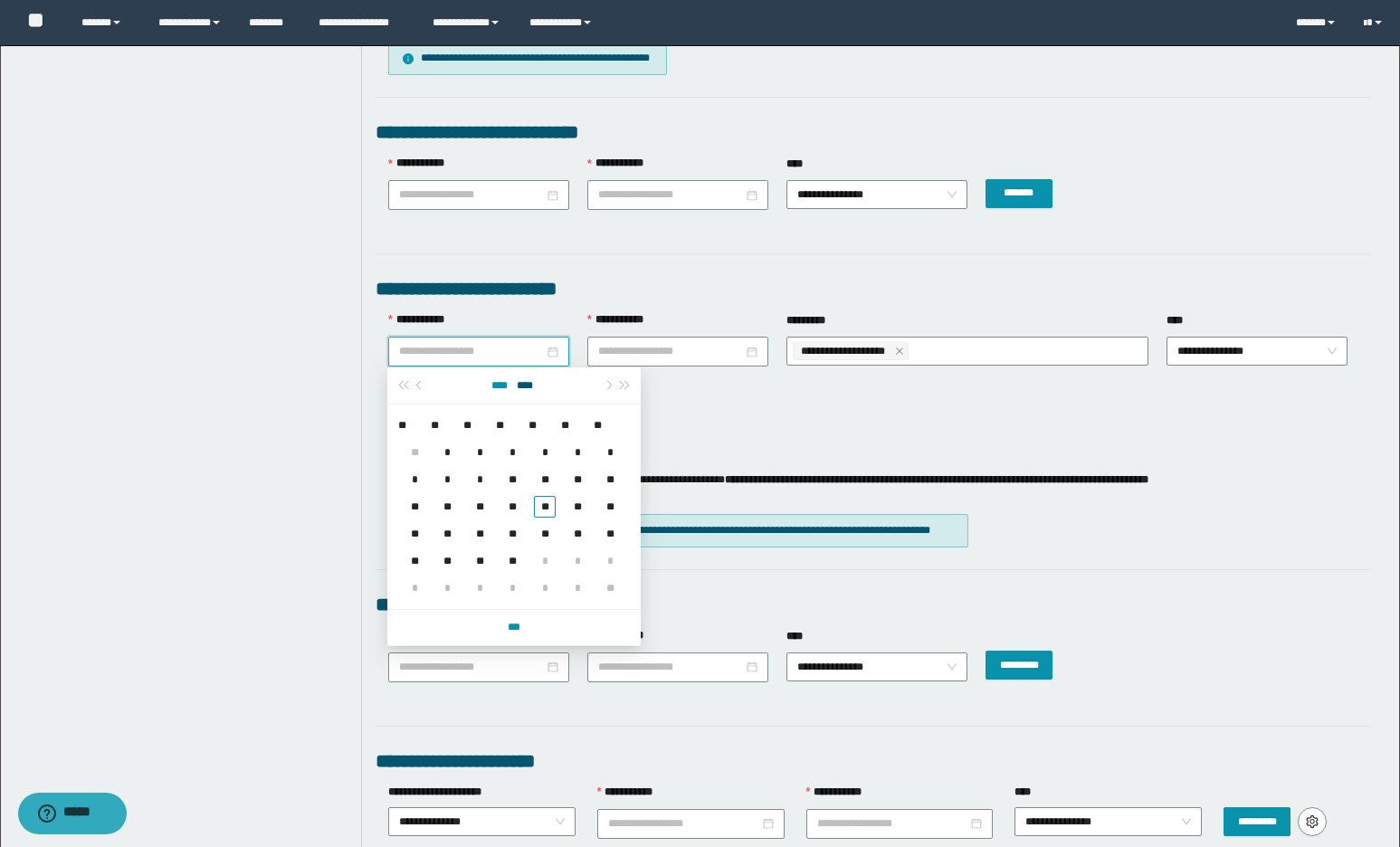 click on "****" at bounding box center [499, 385] 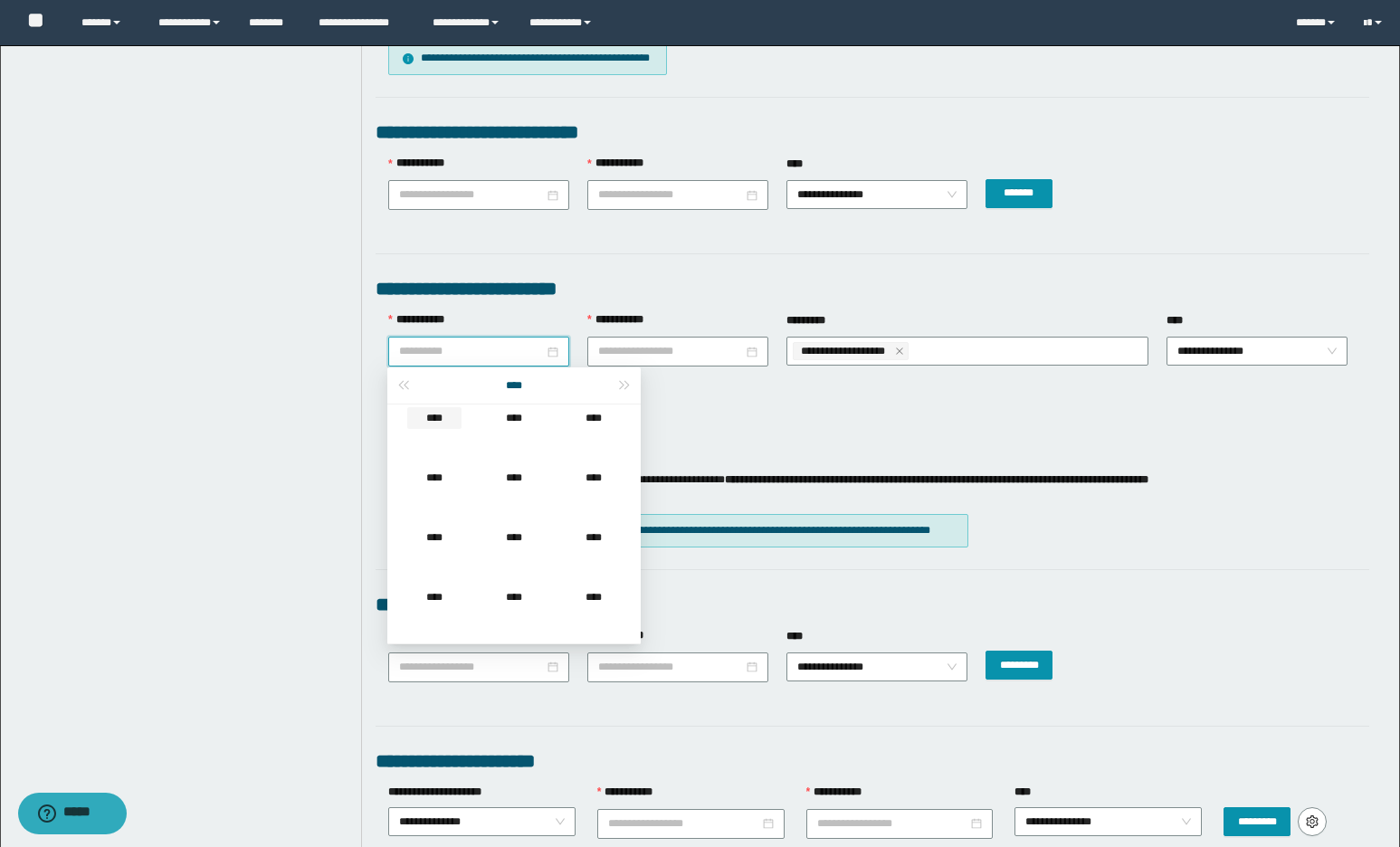click on "****" at bounding box center [434, 418] 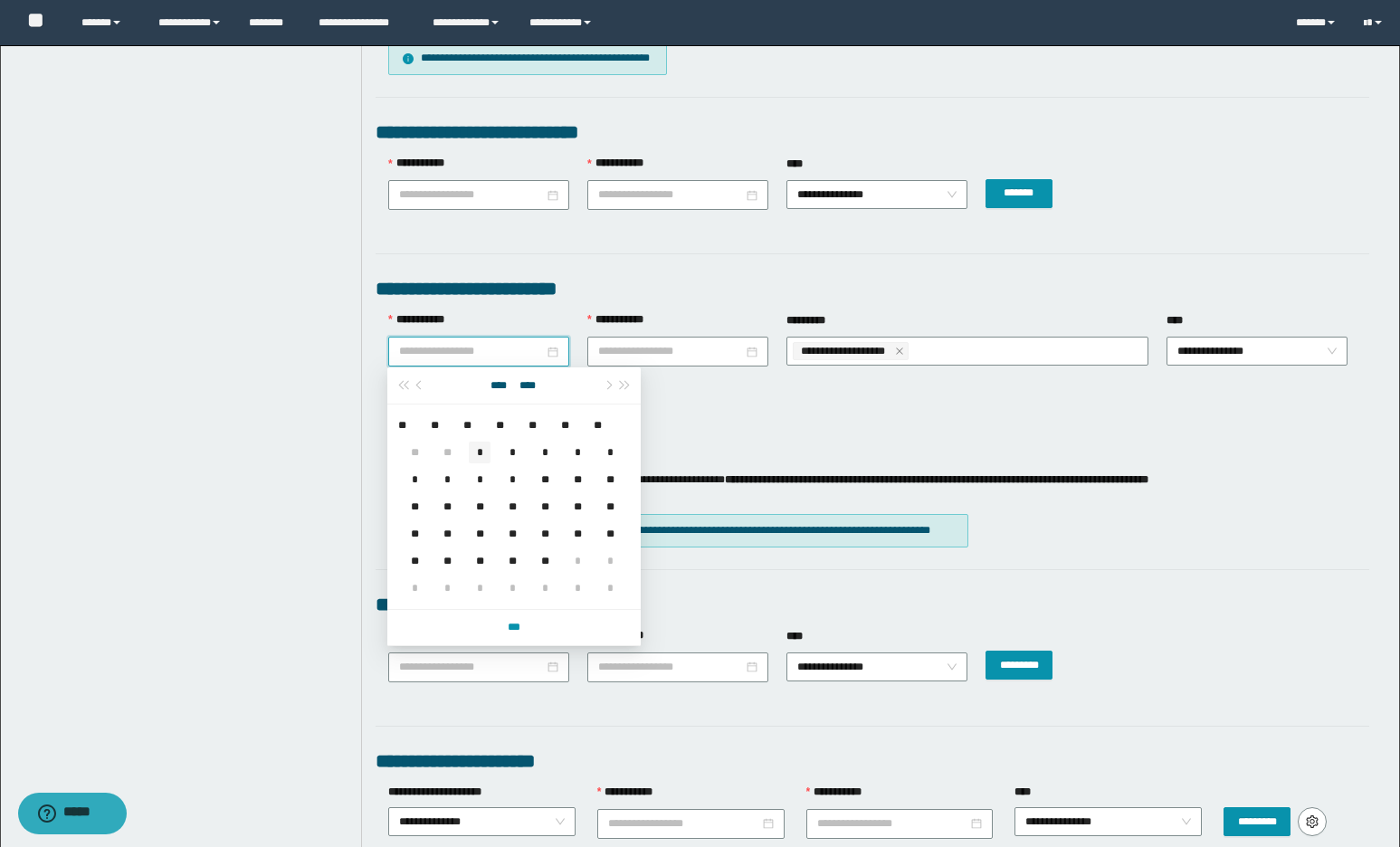 type on "**********" 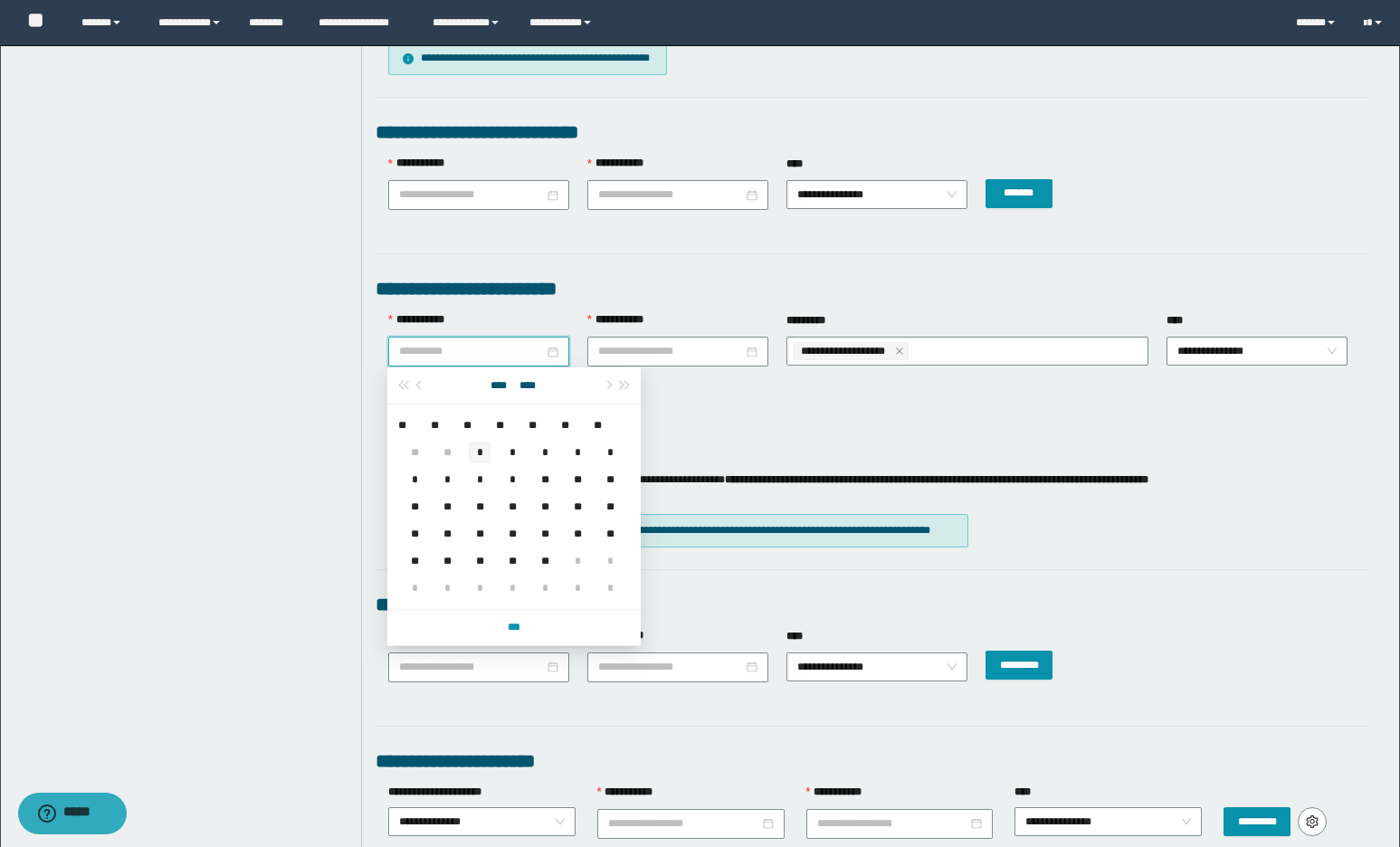click on "*" at bounding box center [480, 452] 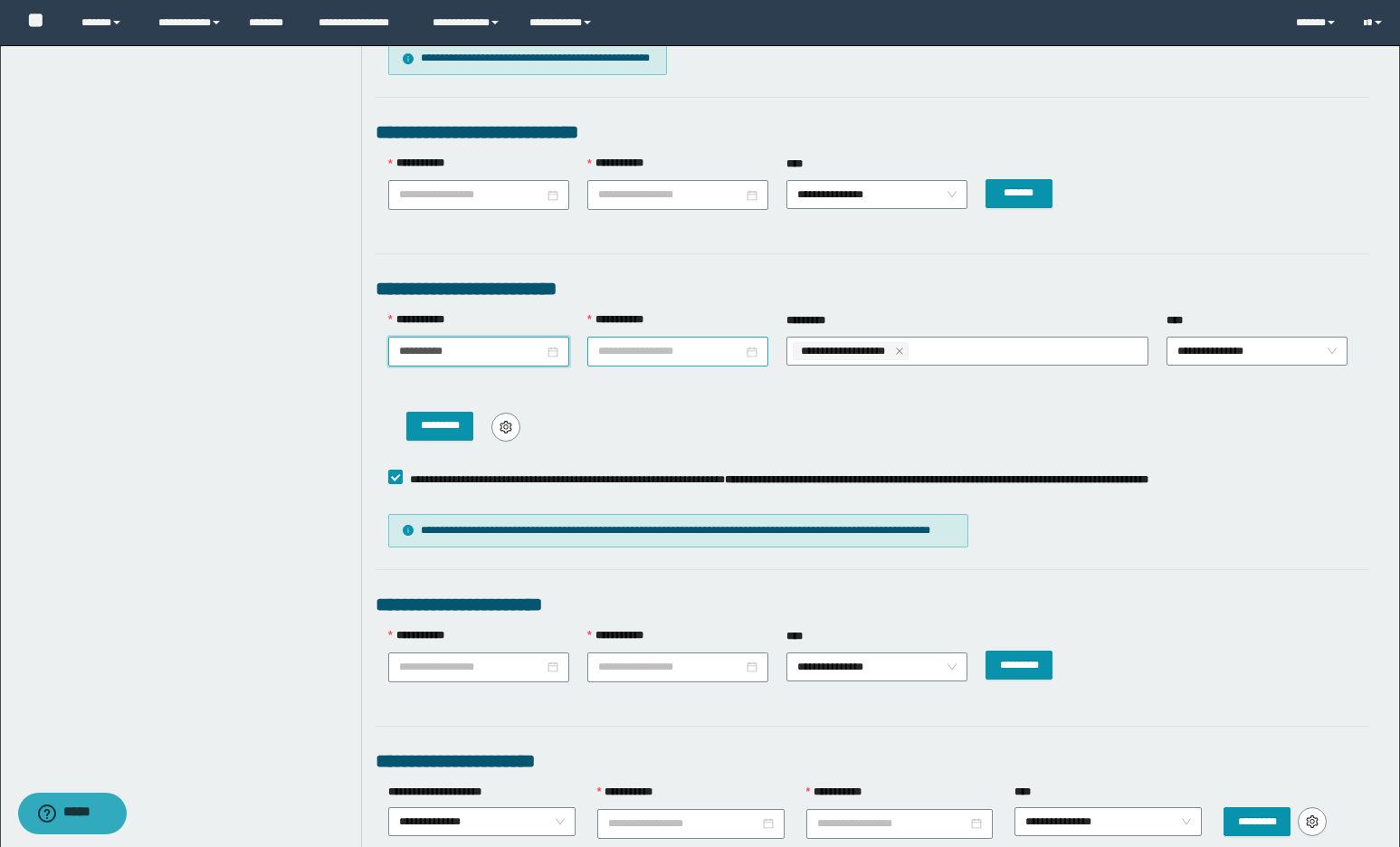 click on "**********" at bounding box center [671, 195] 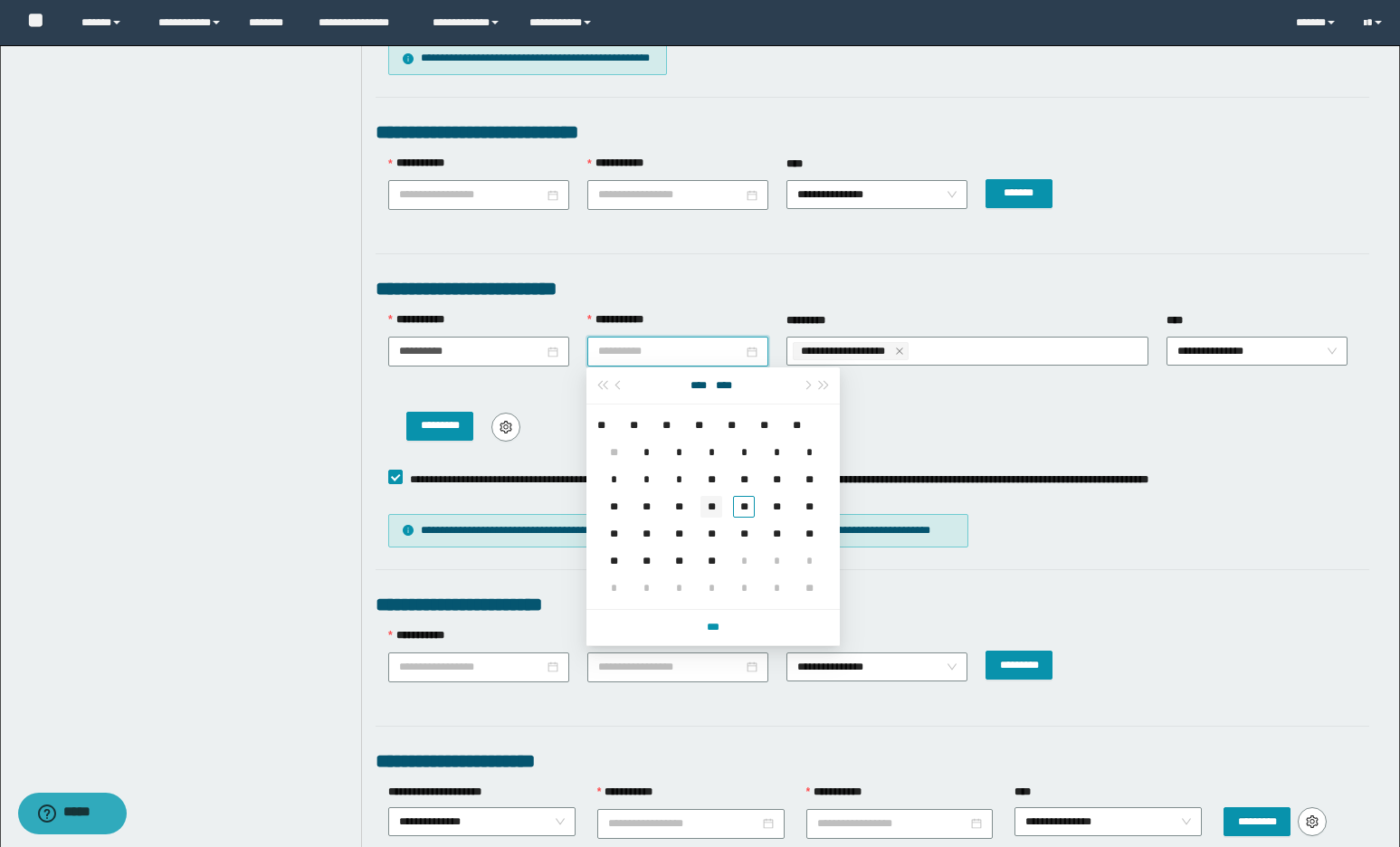 type on "**********" 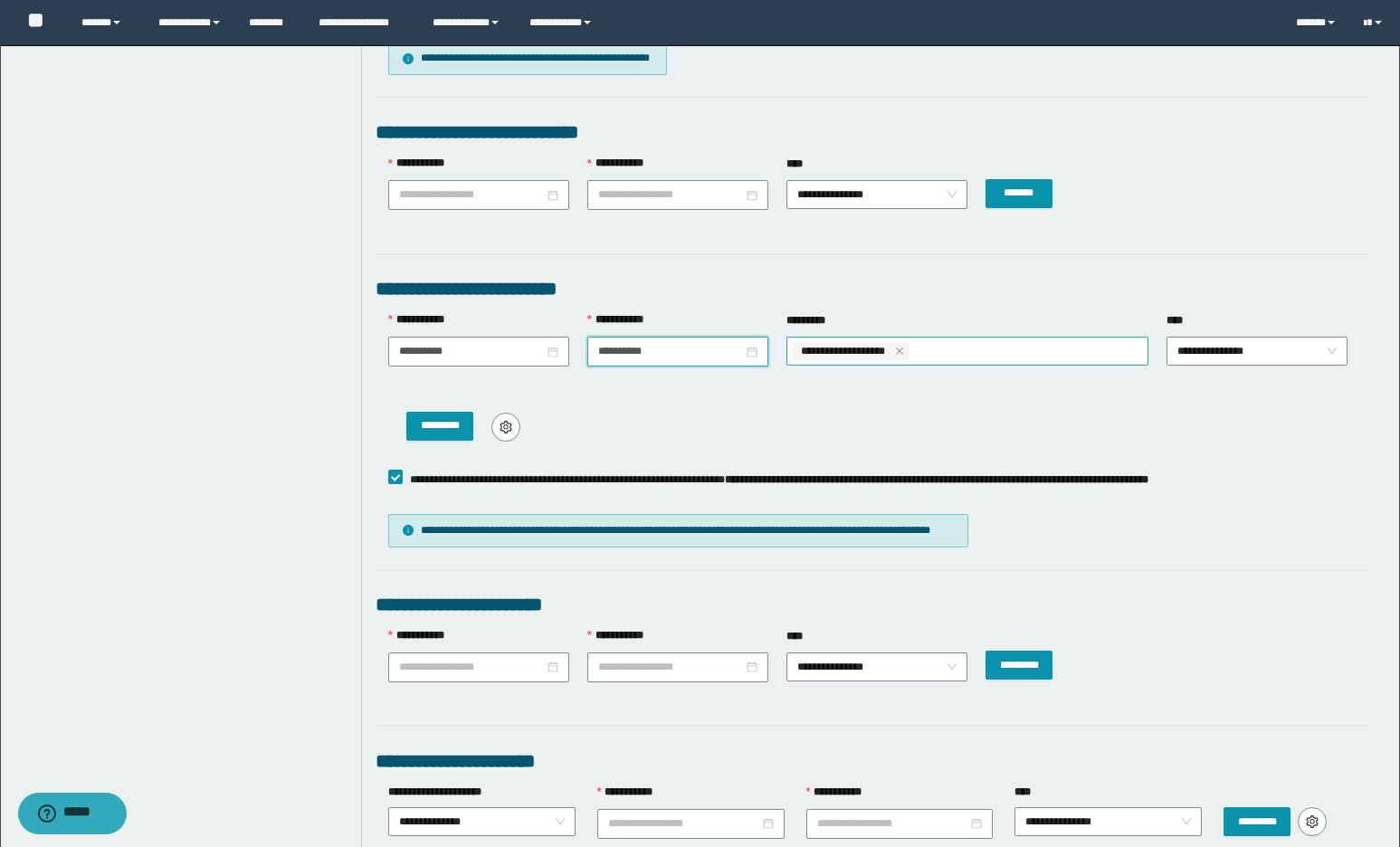 click on "**********" at bounding box center [846, 351] 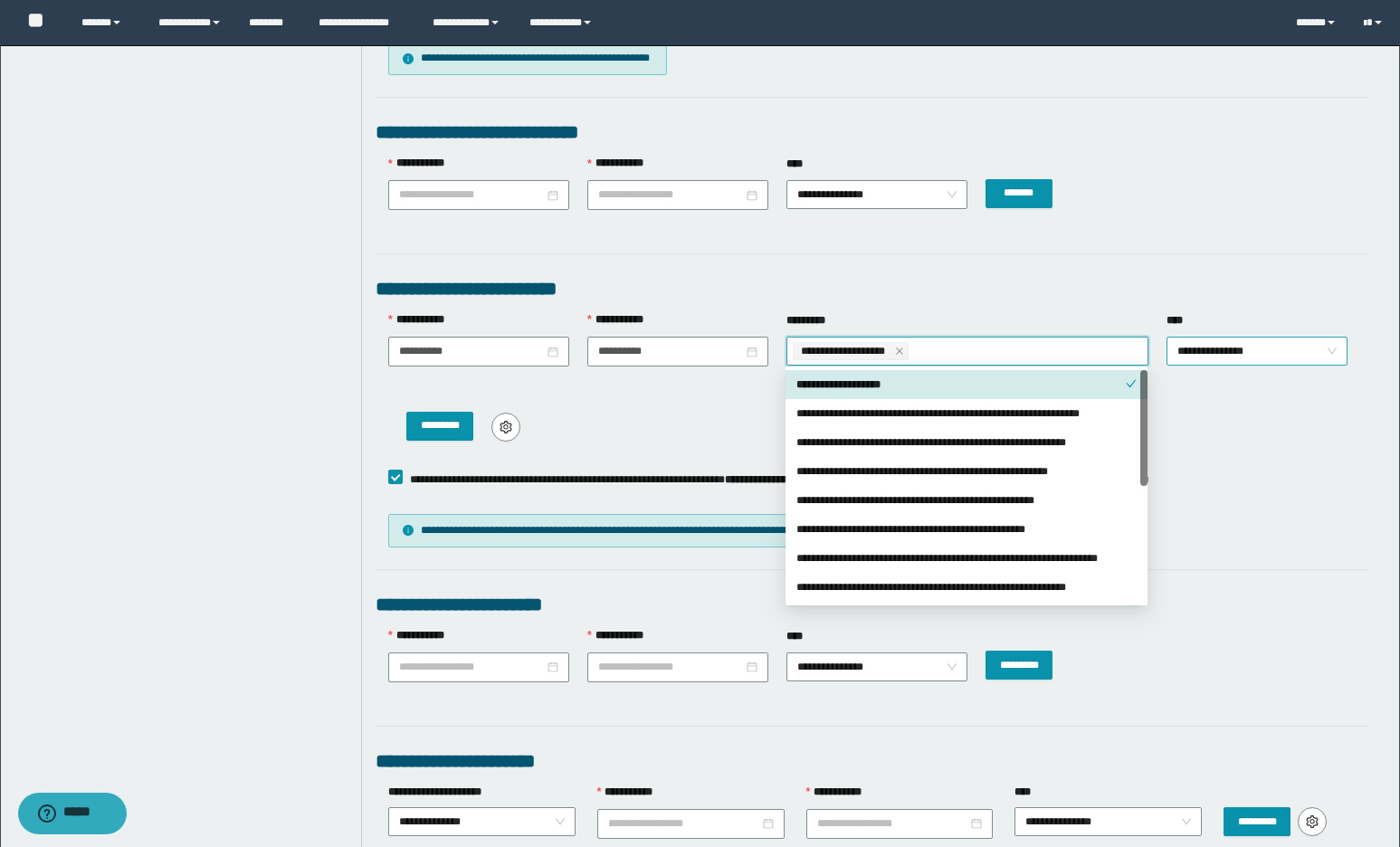 click on "**********" at bounding box center [1257, 351] 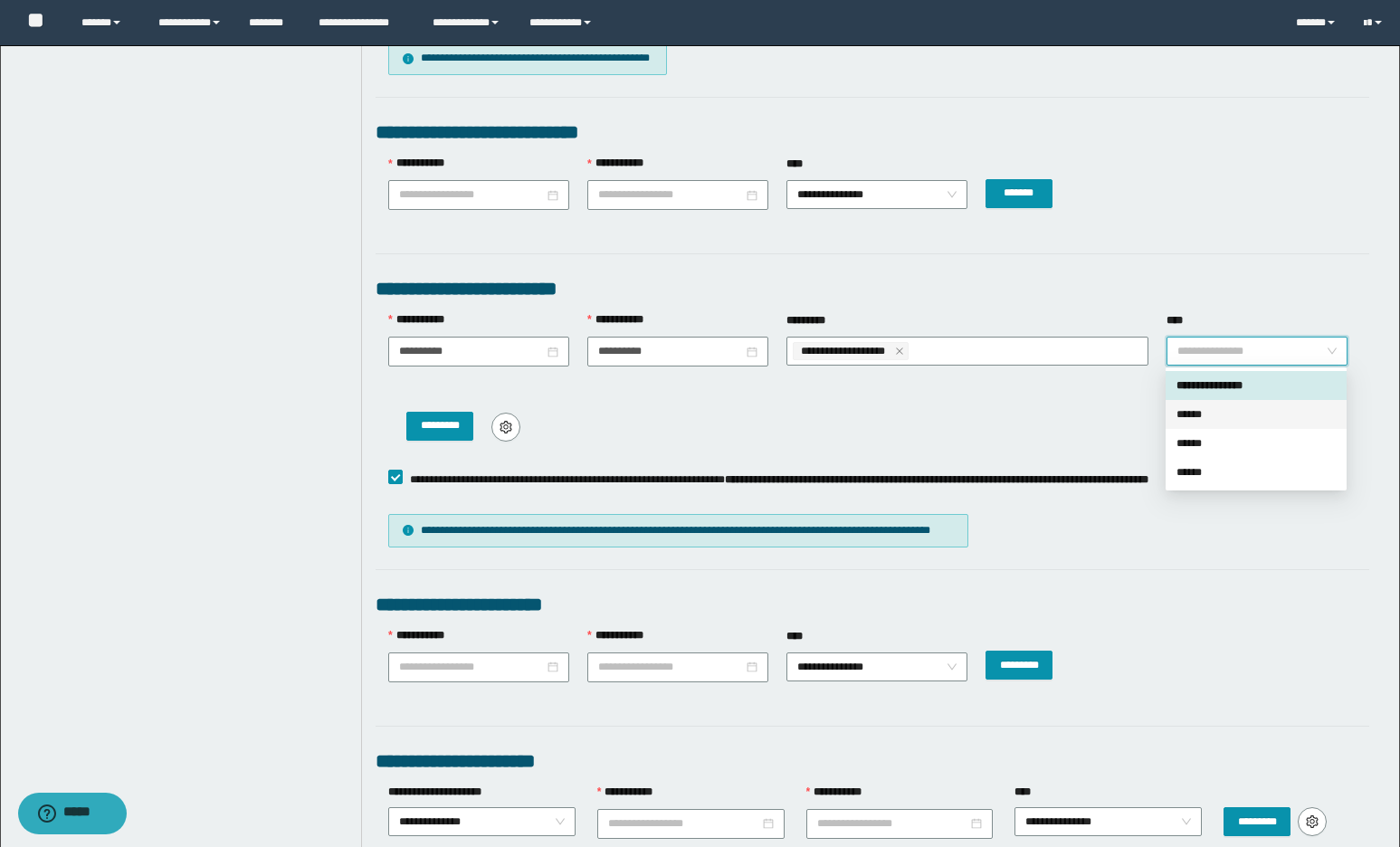 click on "******" at bounding box center (1256, 414) 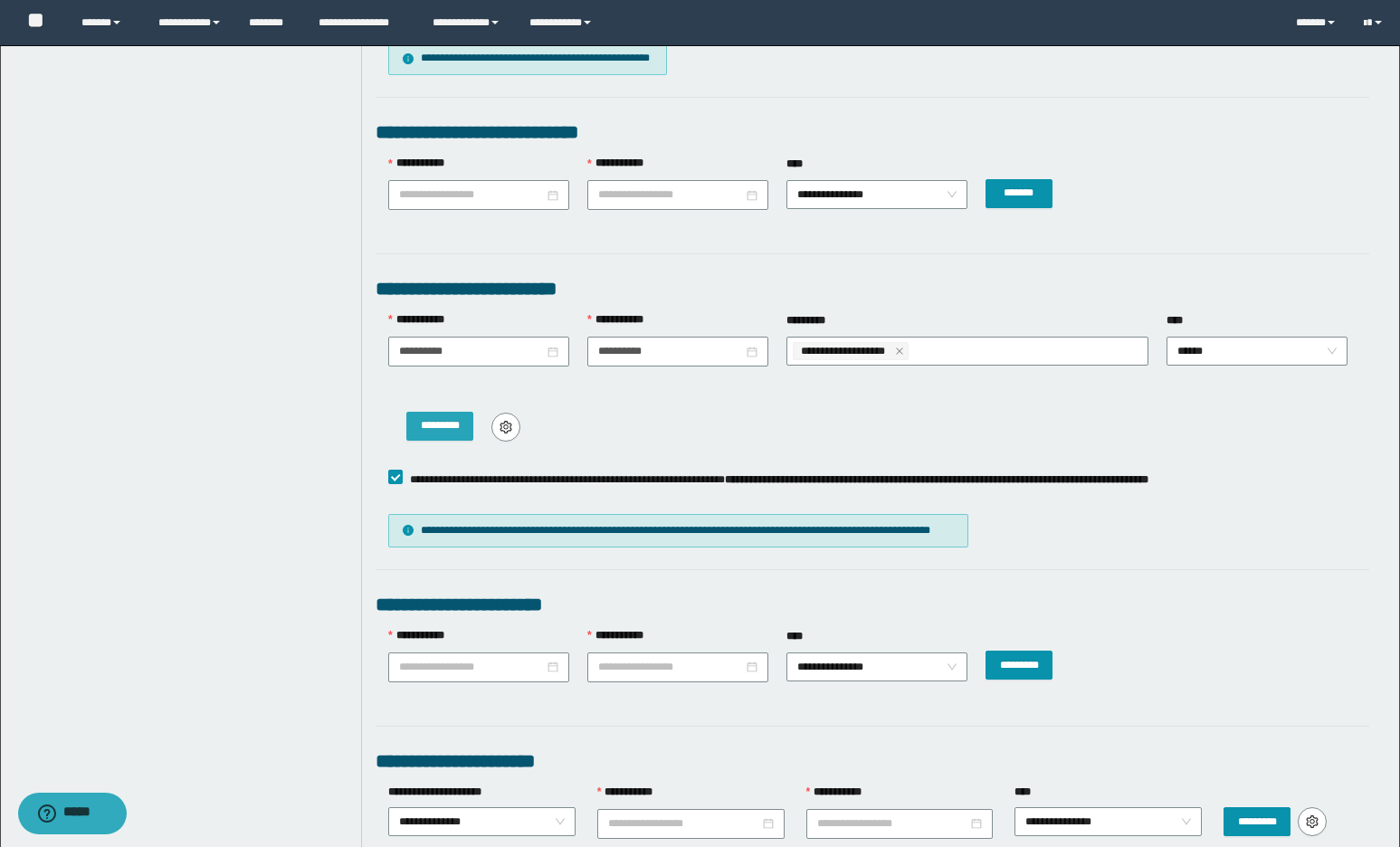 click on "*********" at bounding box center (440, 426) 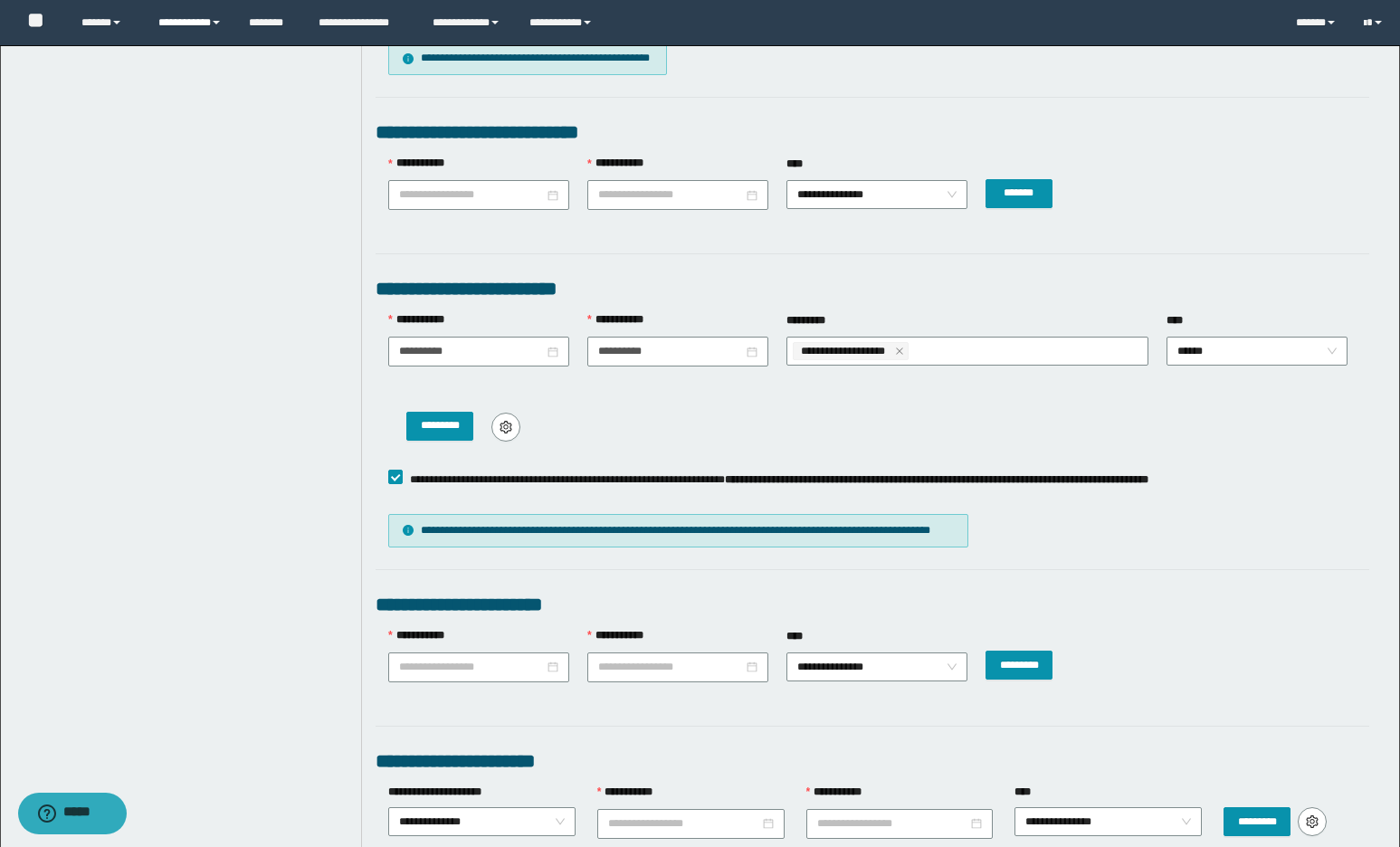 click on "**********" at bounding box center [190, 23] 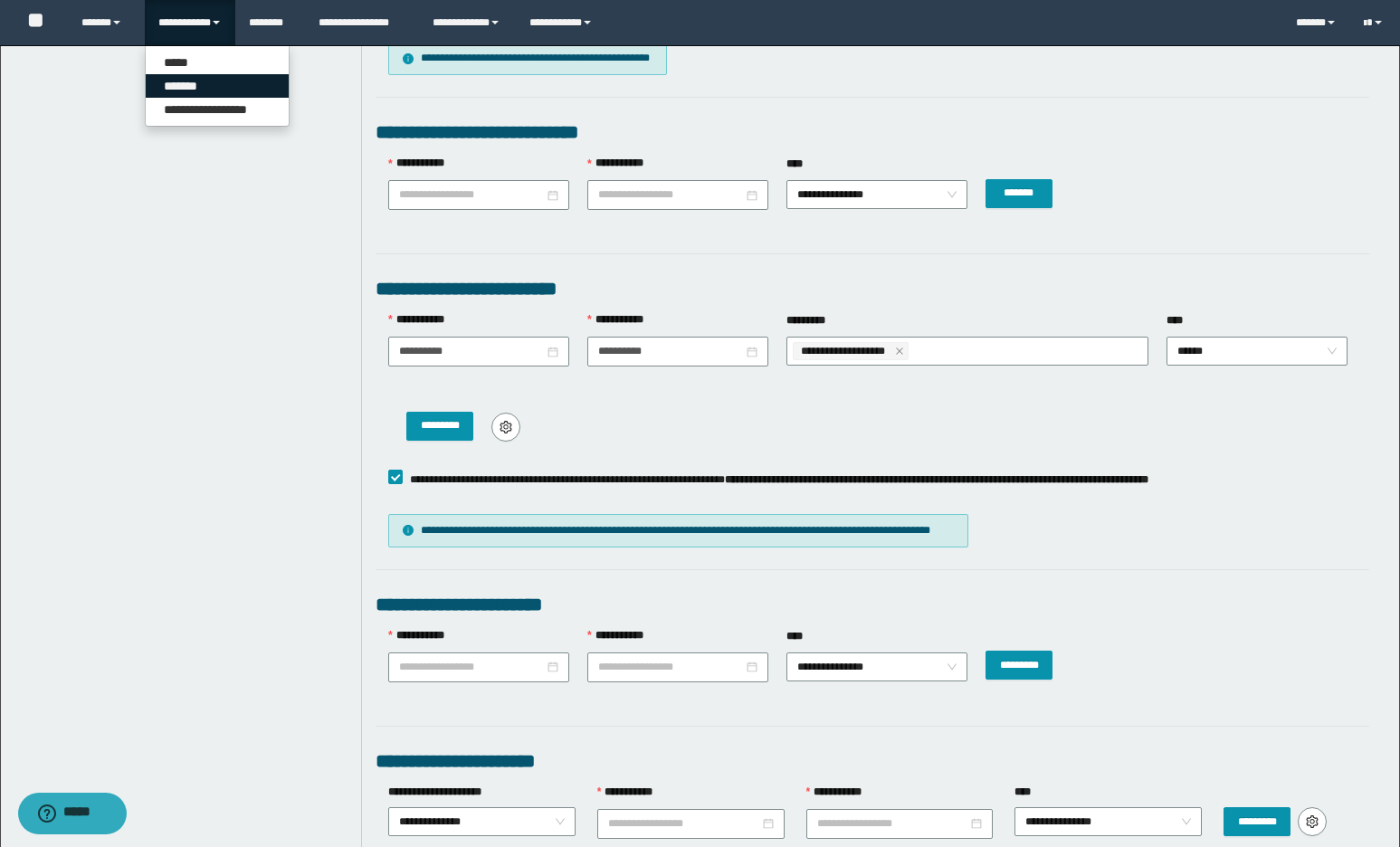 drag, startPoint x: 185, startPoint y: 84, endPoint x: 1152, endPoint y: 76, distance: 967.0331 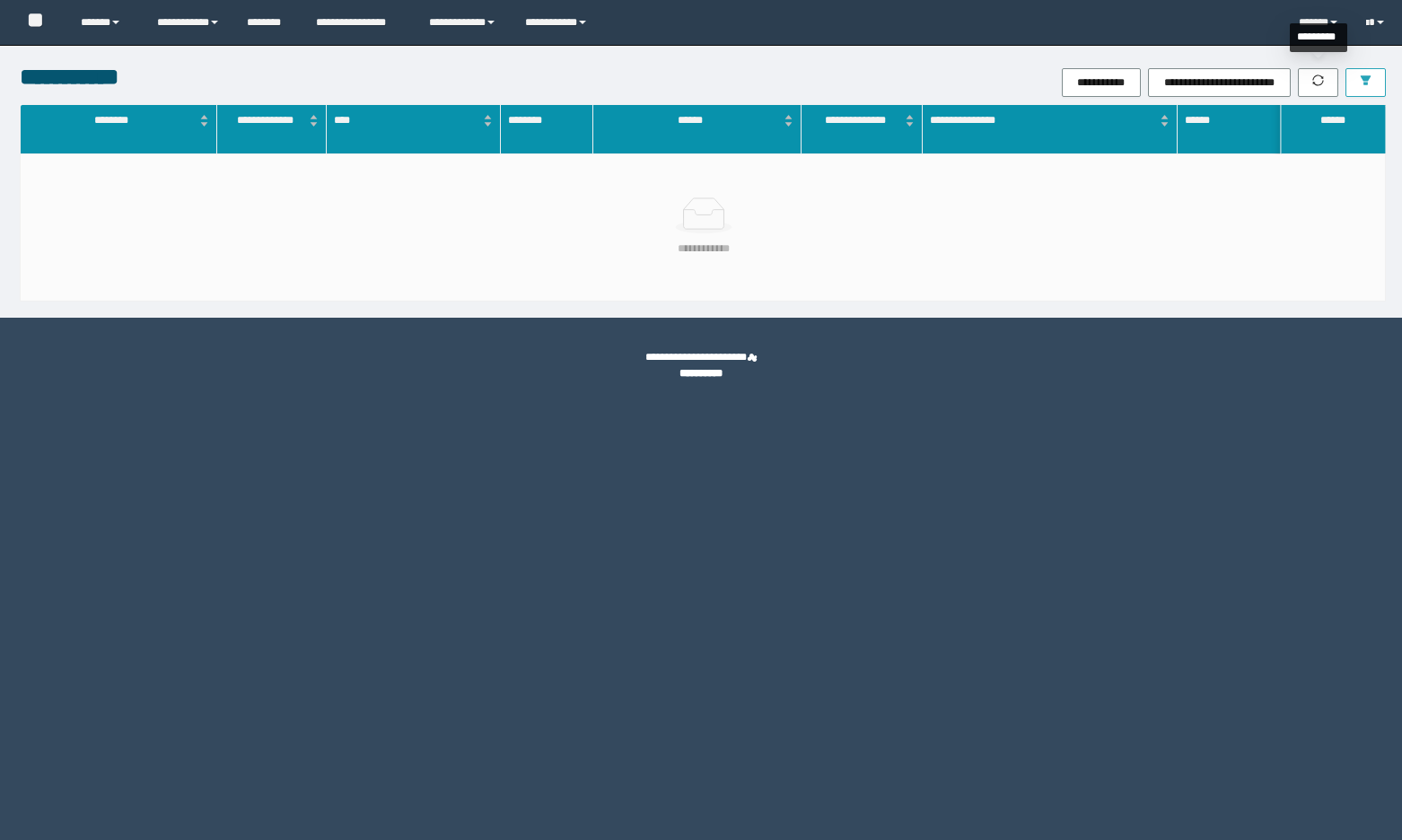 scroll, scrollTop: 0, scrollLeft: 0, axis: both 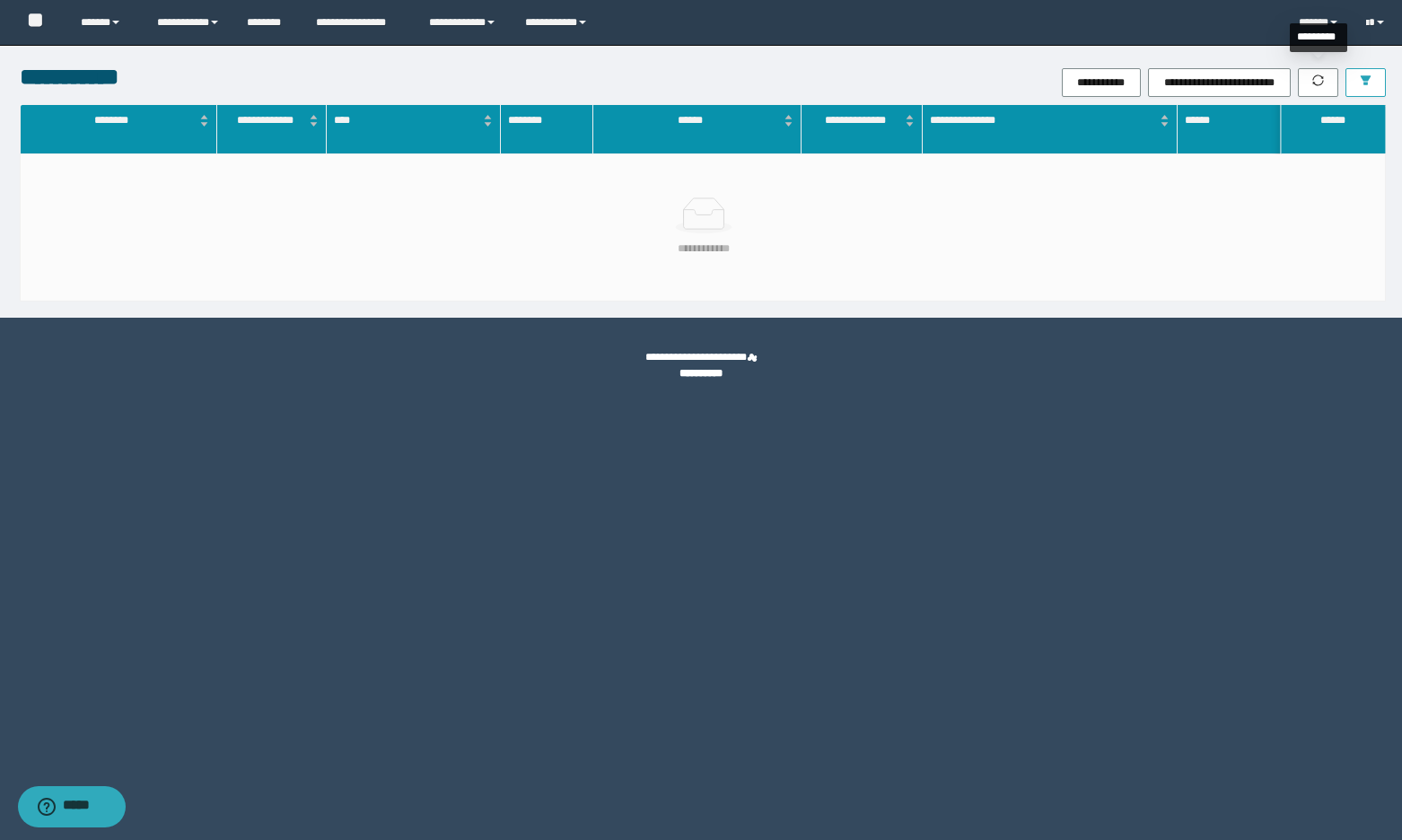 click at bounding box center (1365, 83) 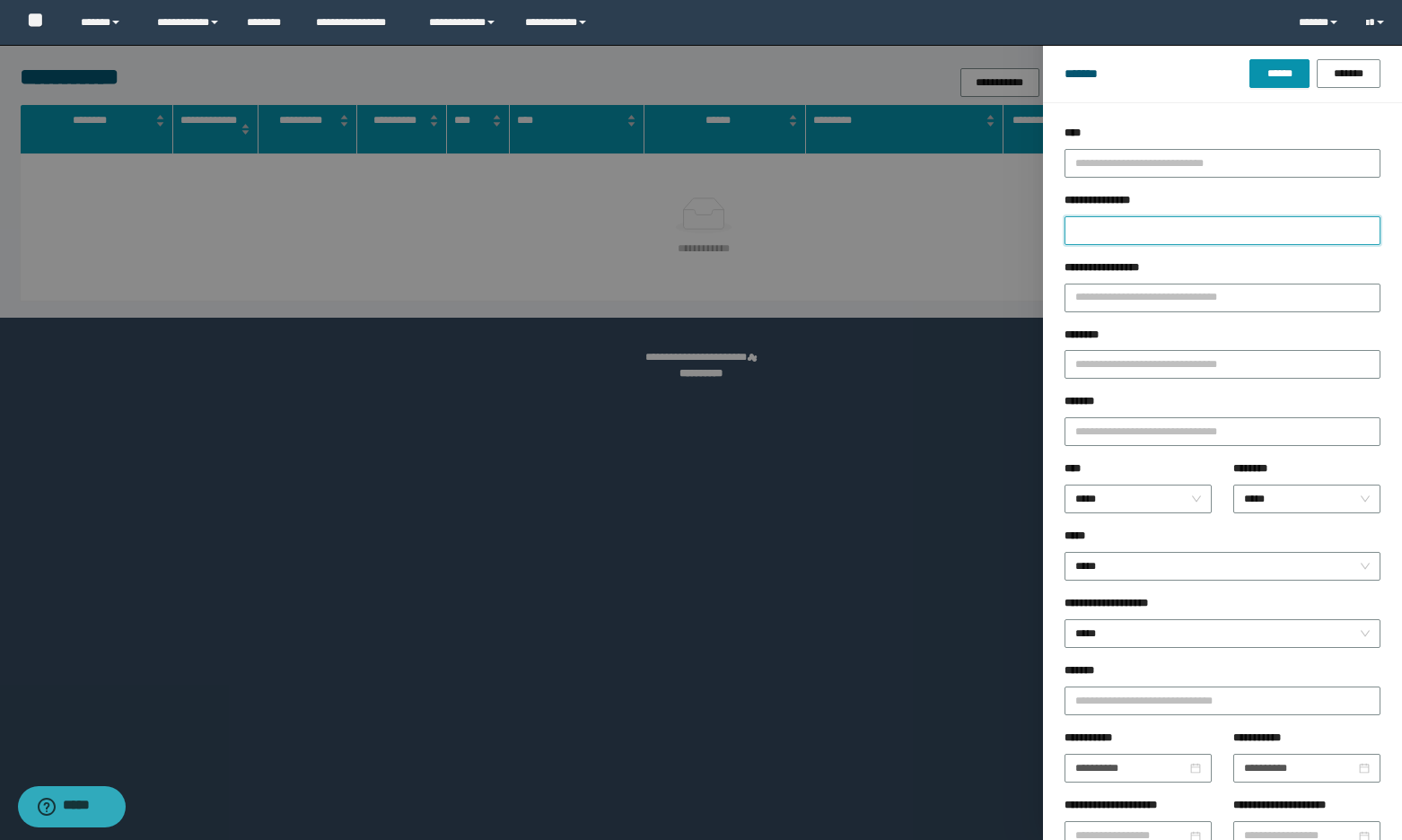 click on "**********" at bounding box center [1222, 231] 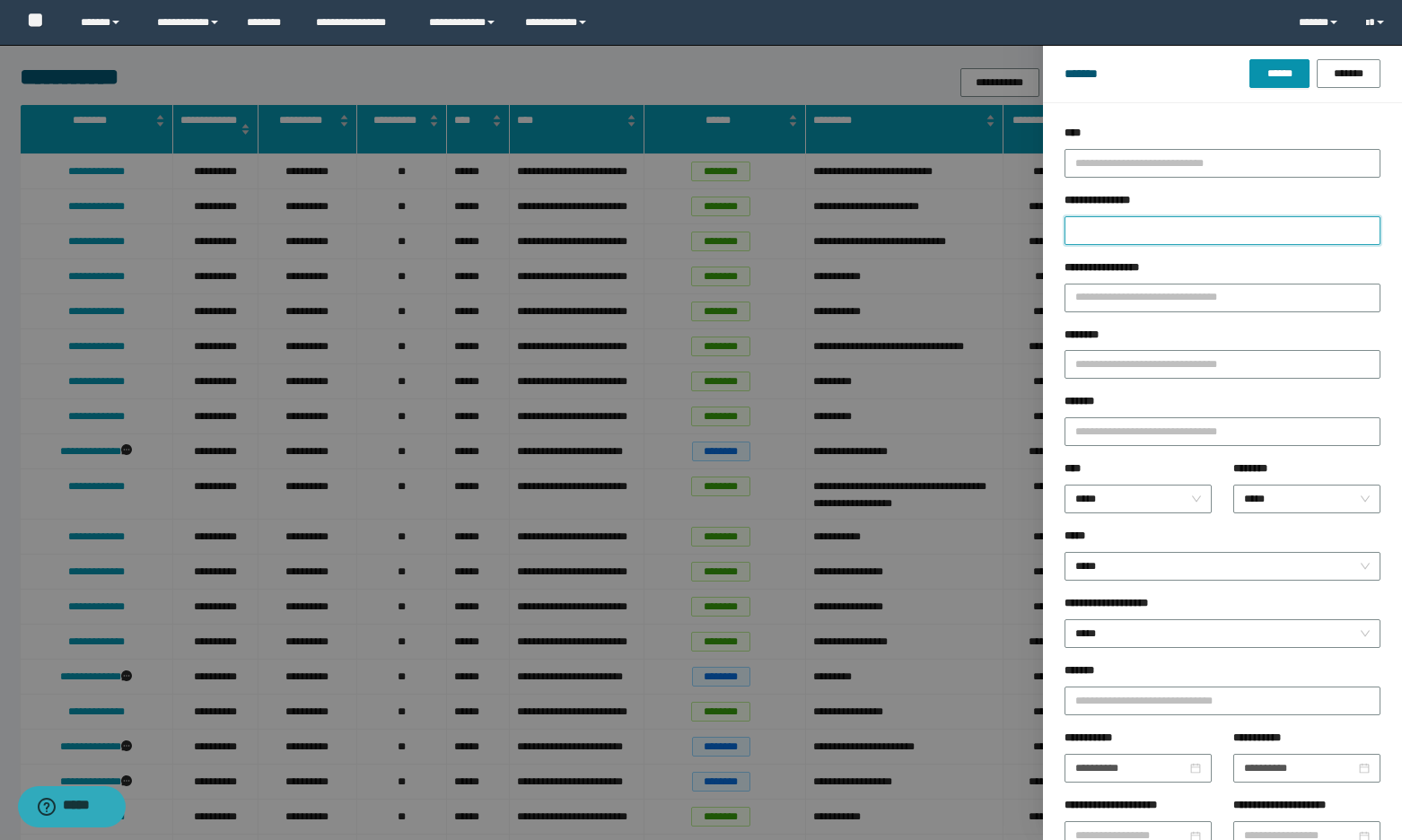 type on "*" 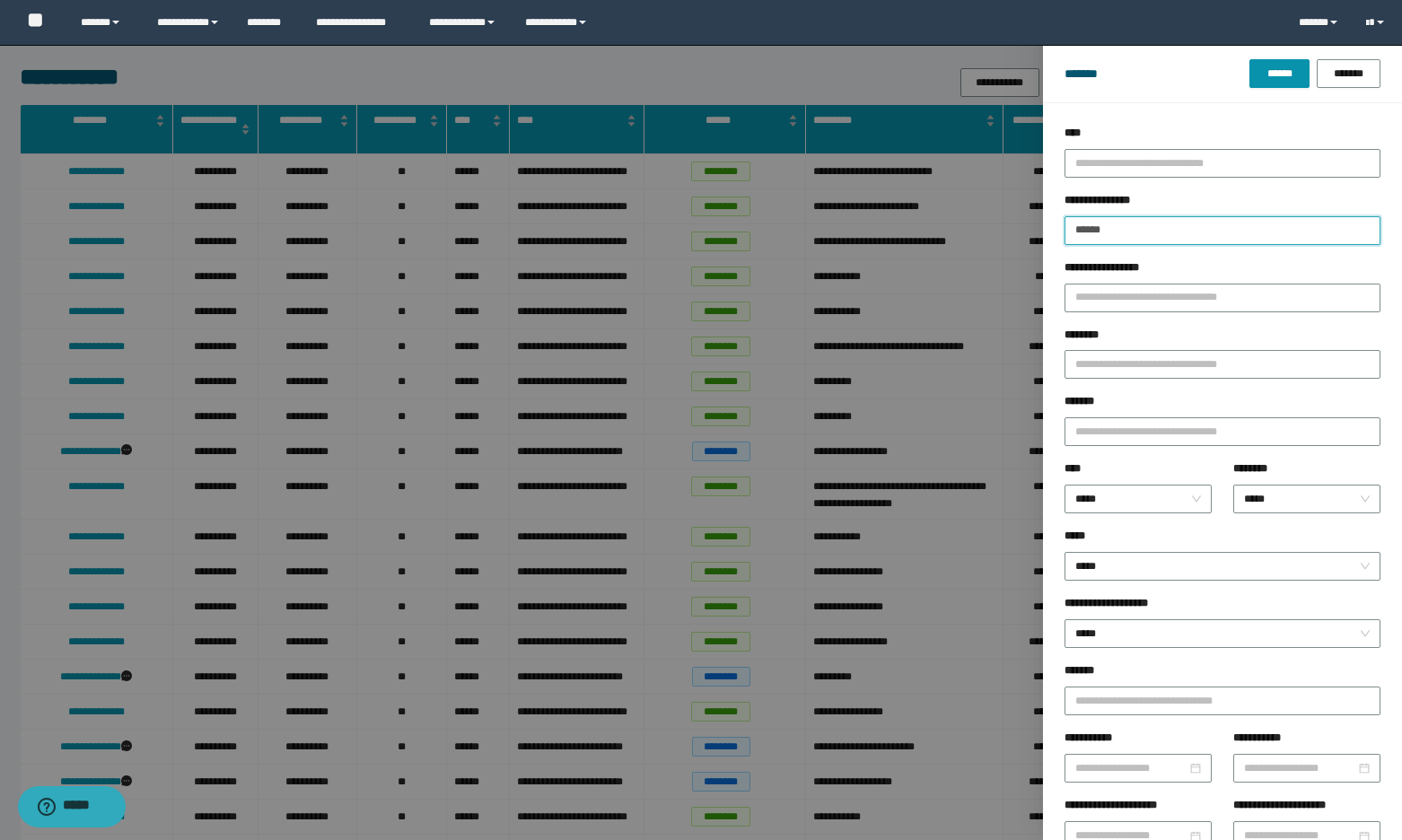 type on "******" 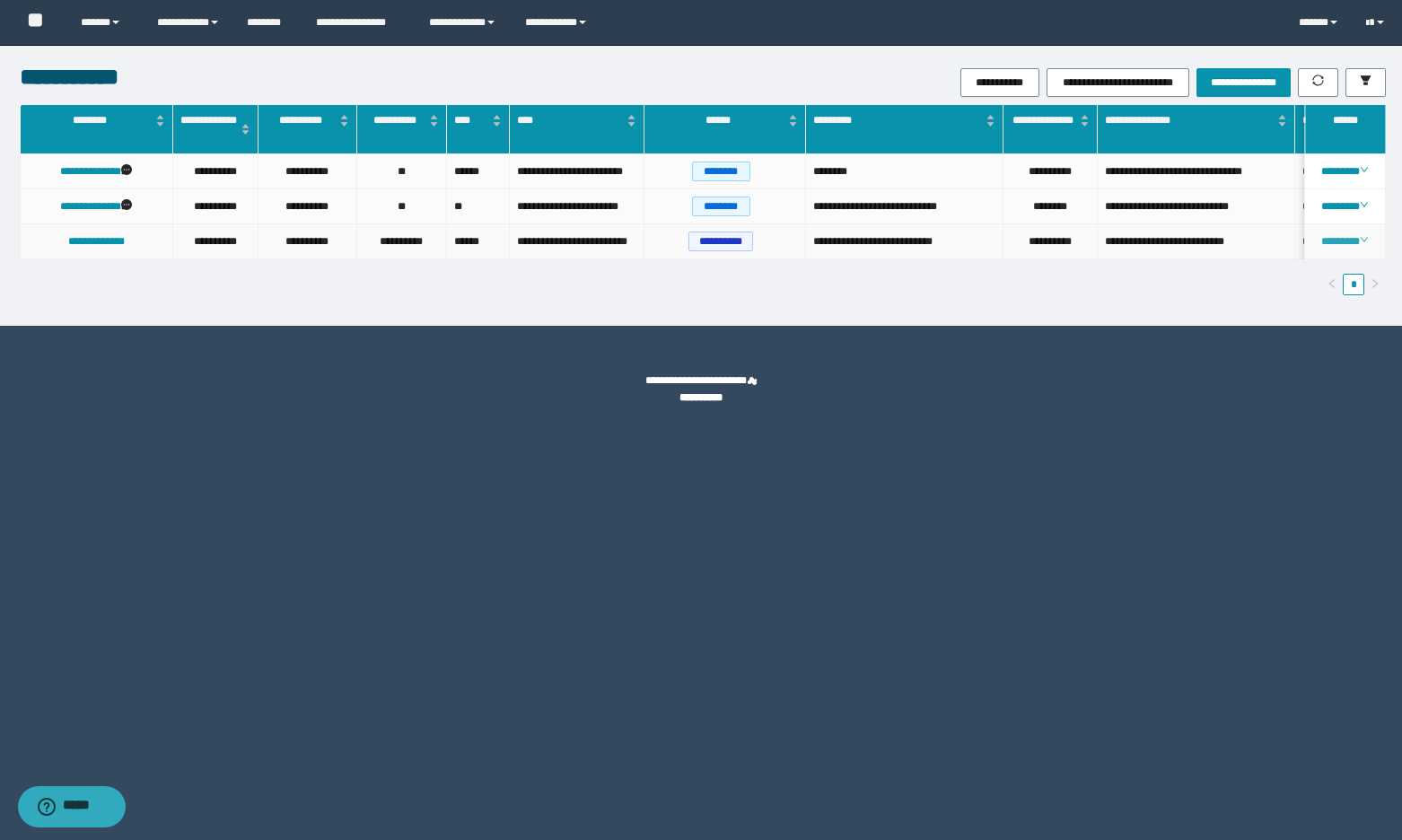 click on "********" at bounding box center (1345, 241) 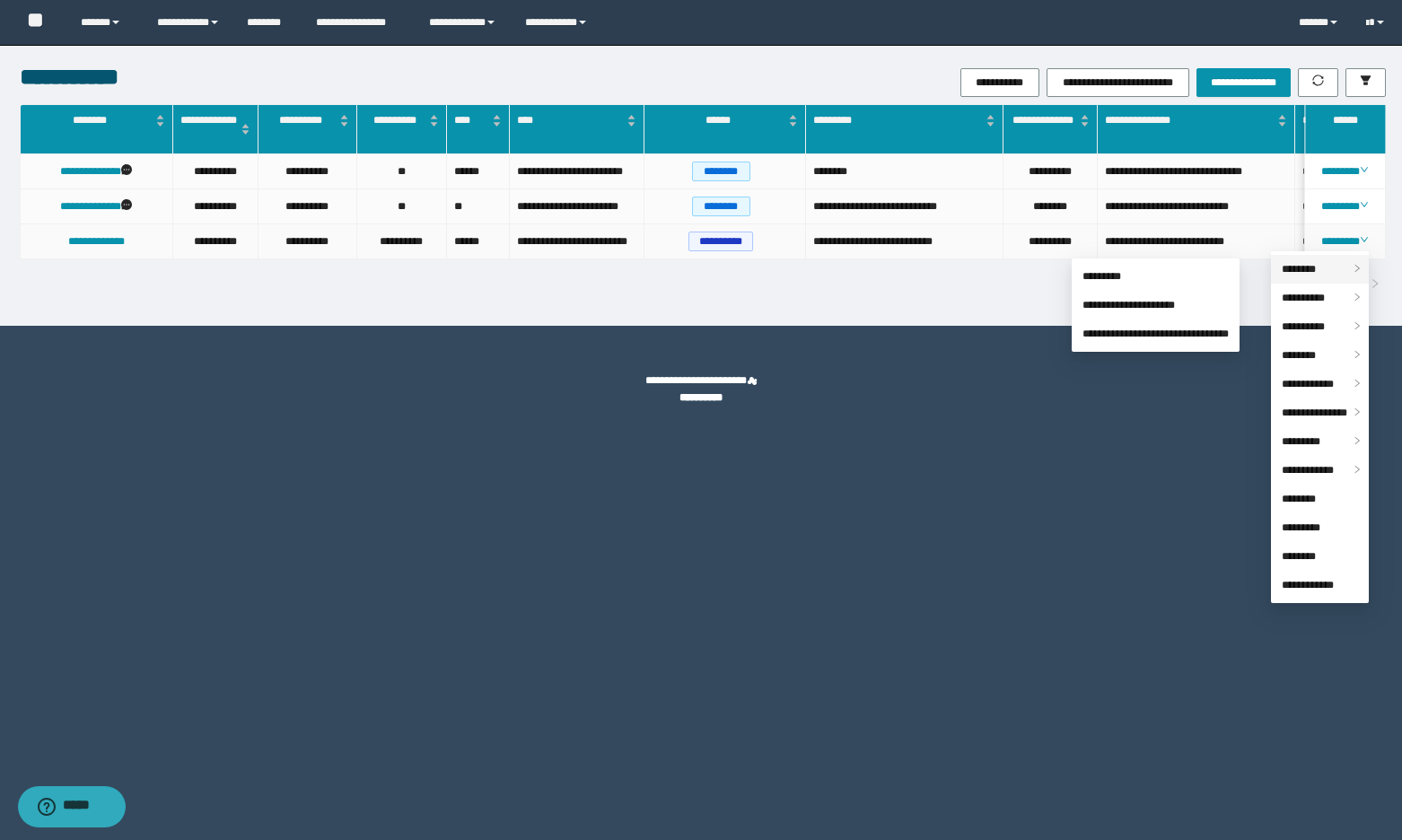 click on "********" at bounding box center [1299, 269] 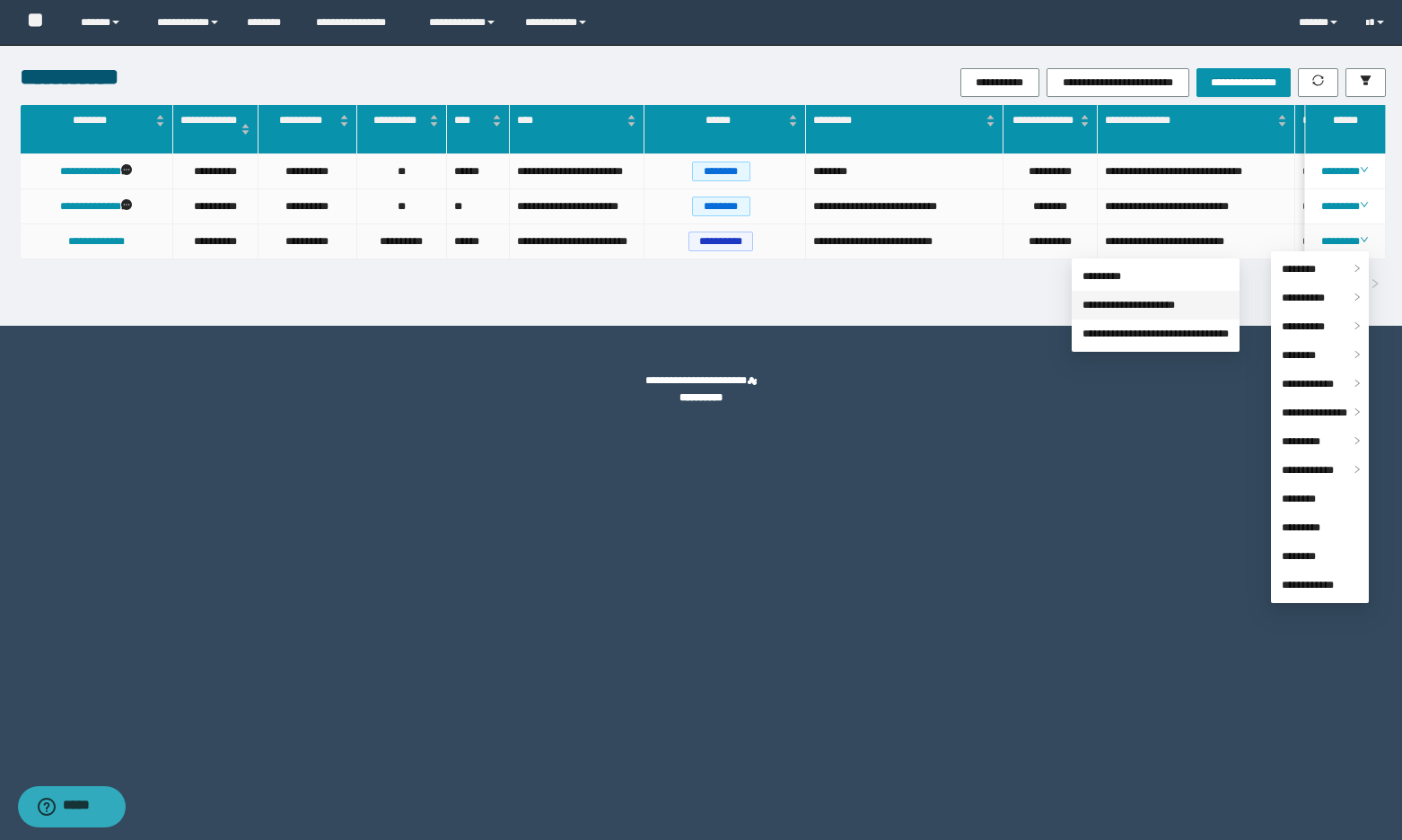 click on "**********" at bounding box center [1128, 305] 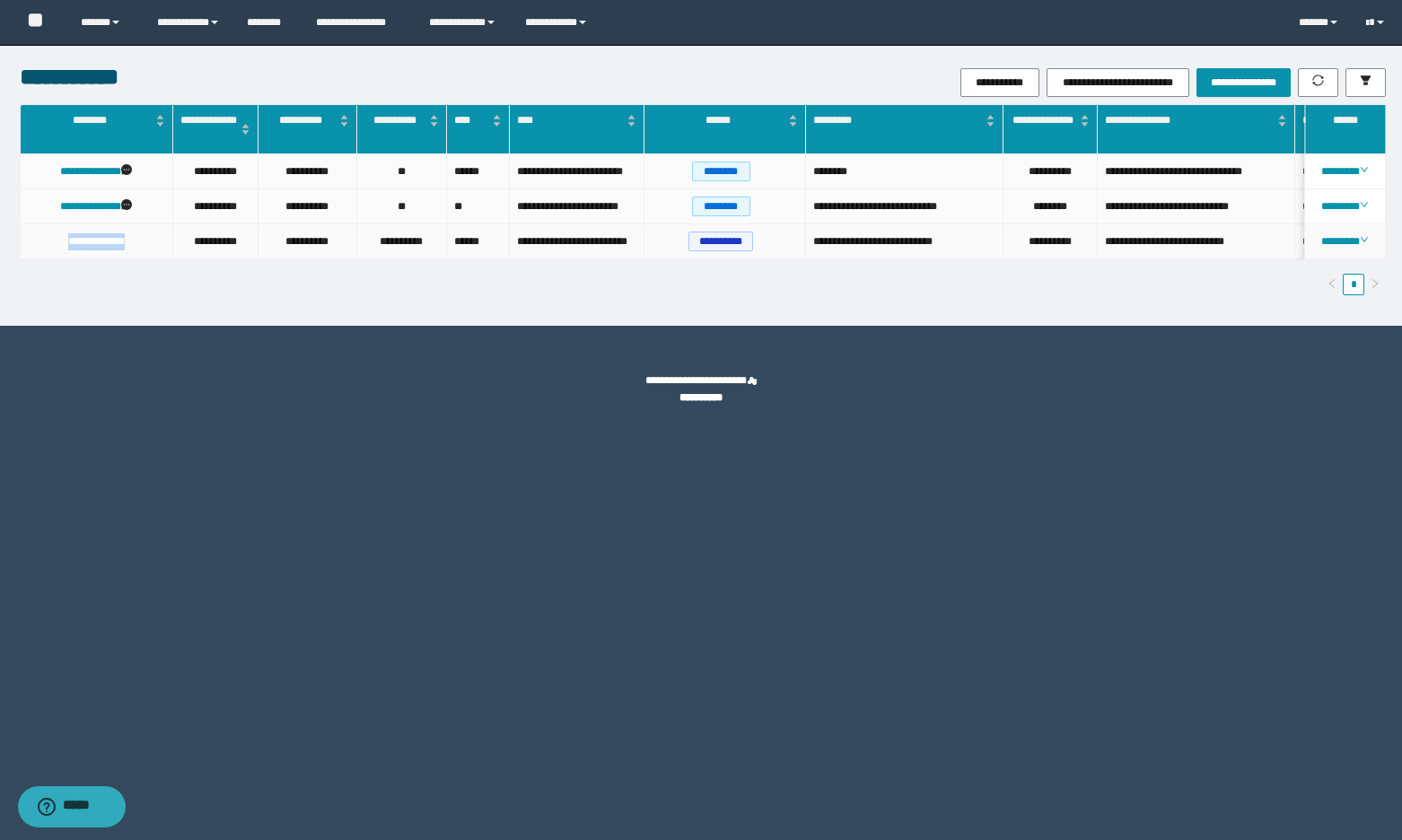 drag, startPoint x: 145, startPoint y: 248, endPoint x: 47, endPoint y: 234, distance: 98.99495 